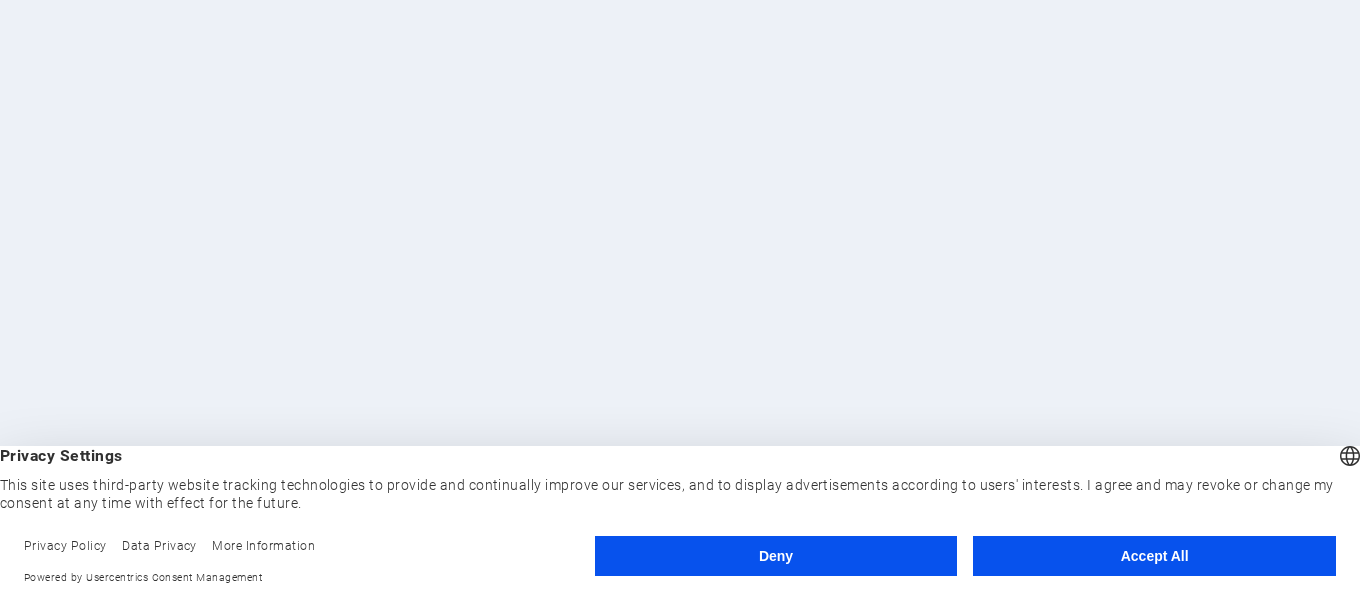 scroll, scrollTop: 0, scrollLeft: 0, axis: both 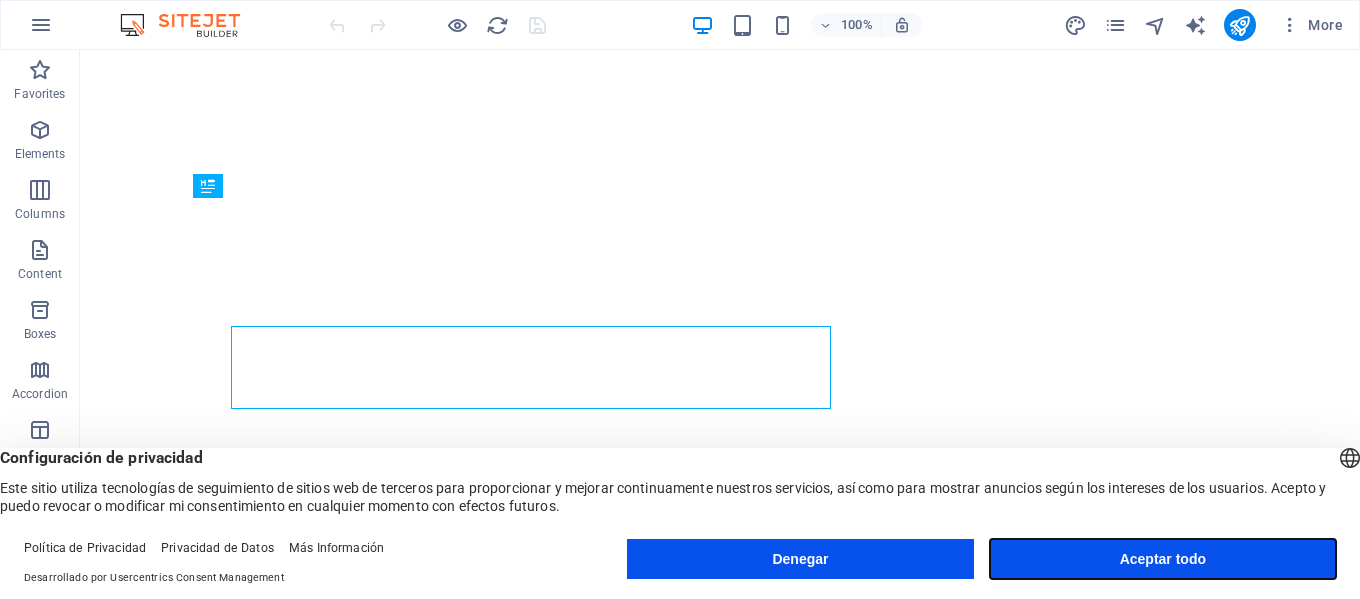 click on "Aceptar todo" at bounding box center [1163, 559] 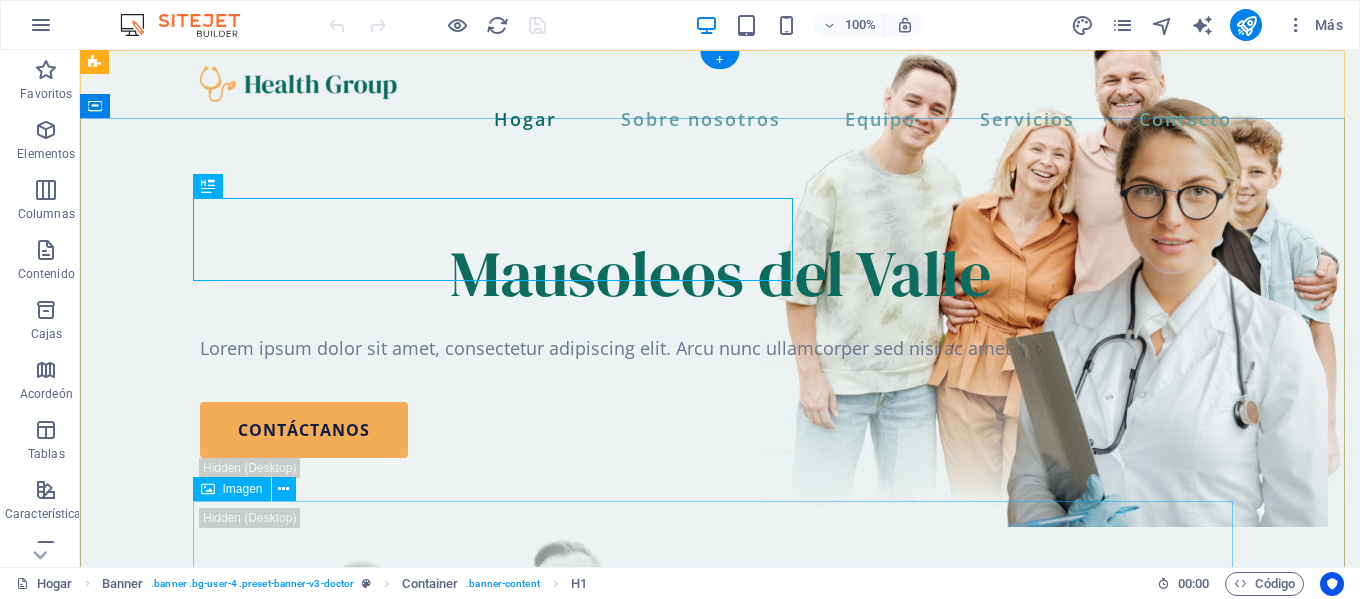 scroll, scrollTop: 0, scrollLeft: 0, axis: both 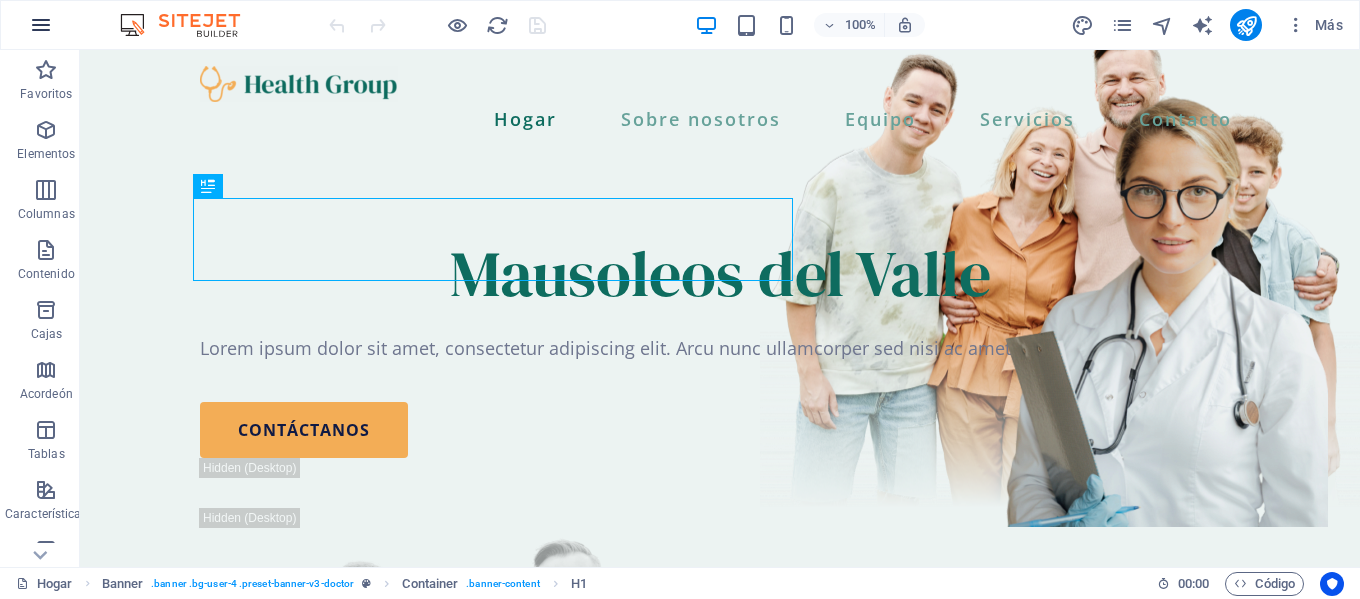 click at bounding box center [41, 25] 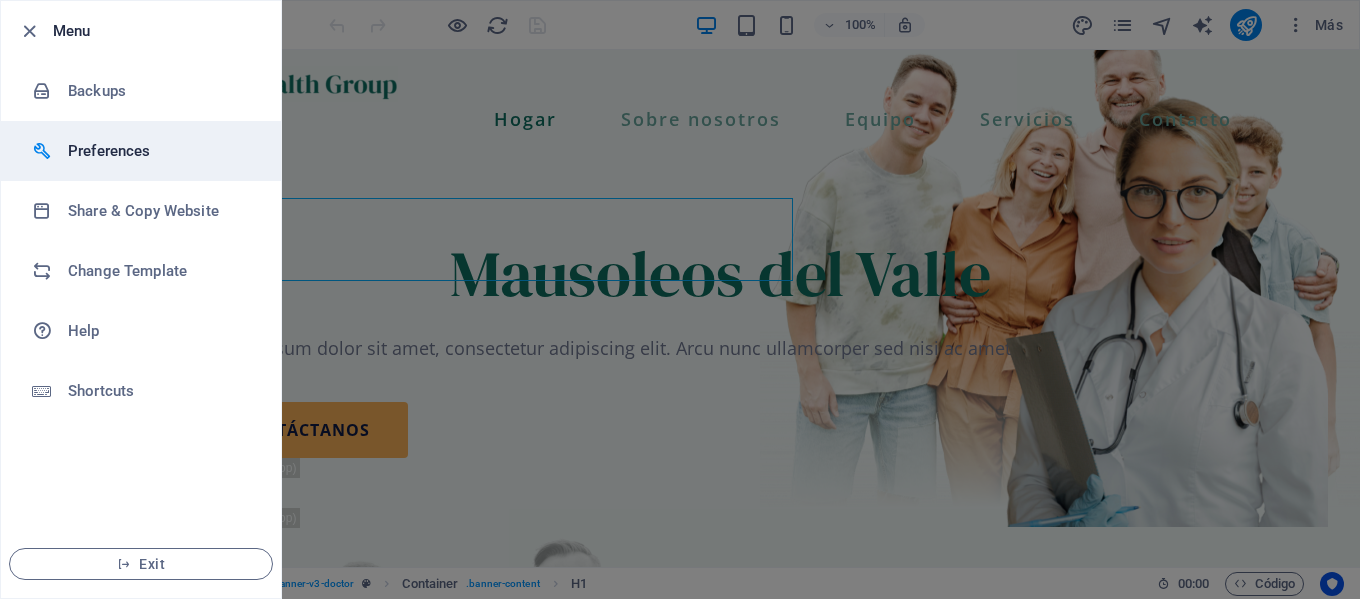 click on "Preferences" at bounding box center [160, 151] 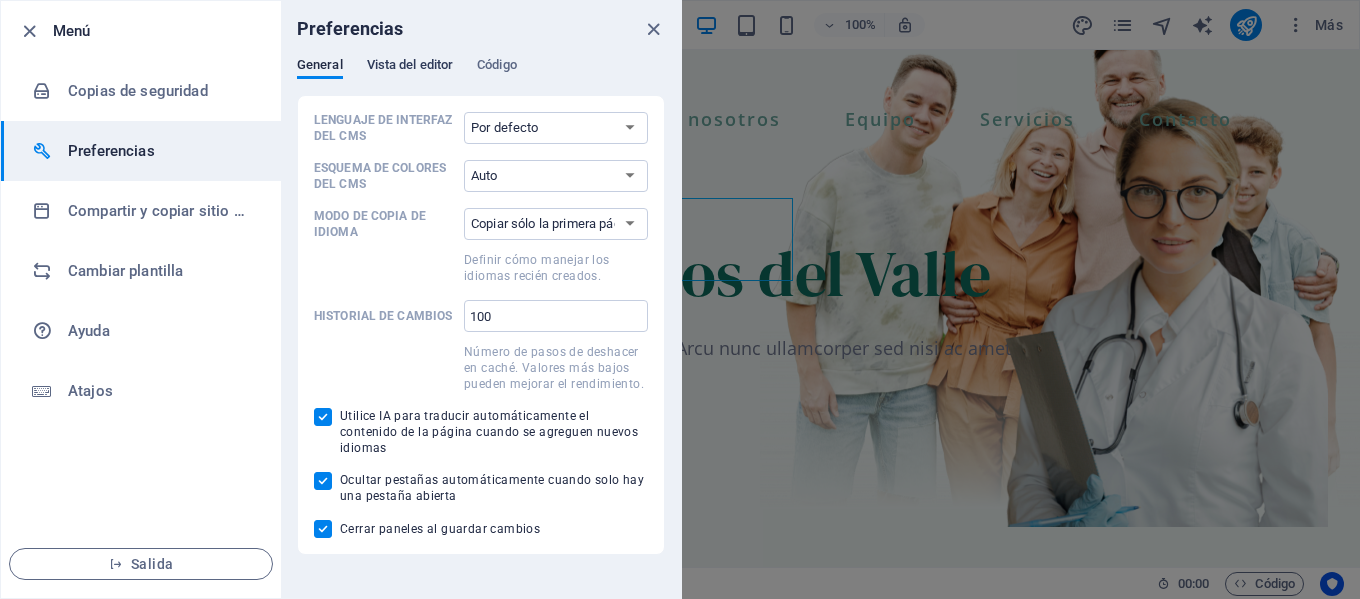 click on "Vista del editor" at bounding box center [410, 64] 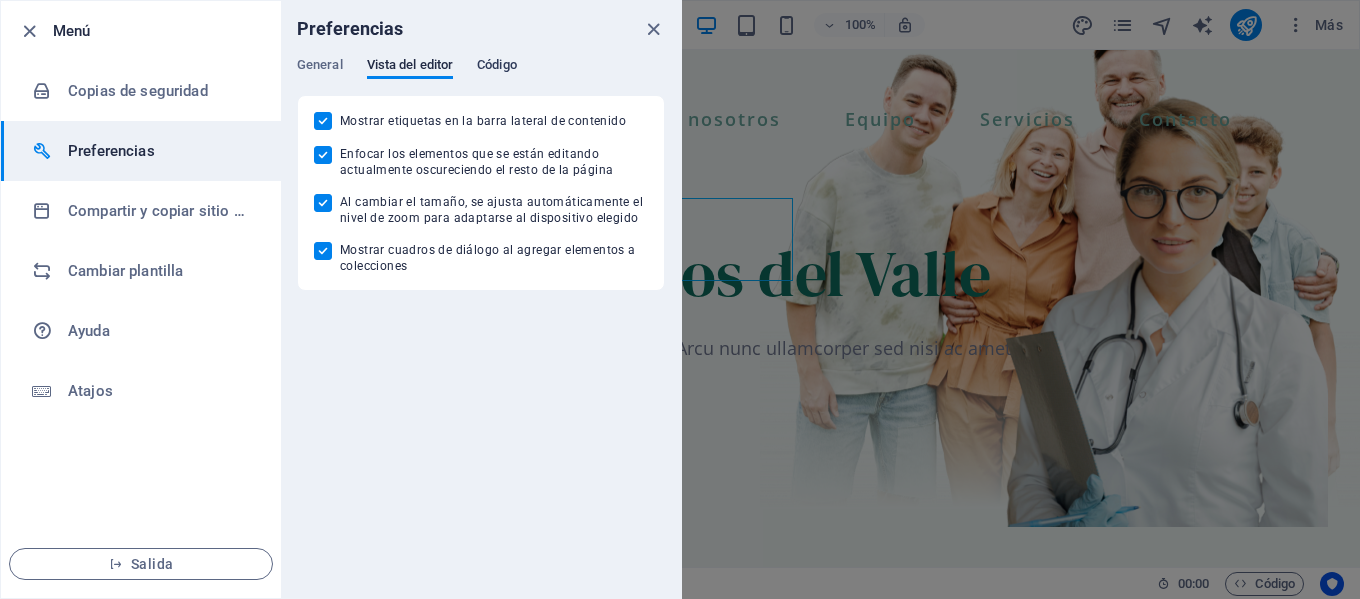 click on "Código" at bounding box center (497, 64) 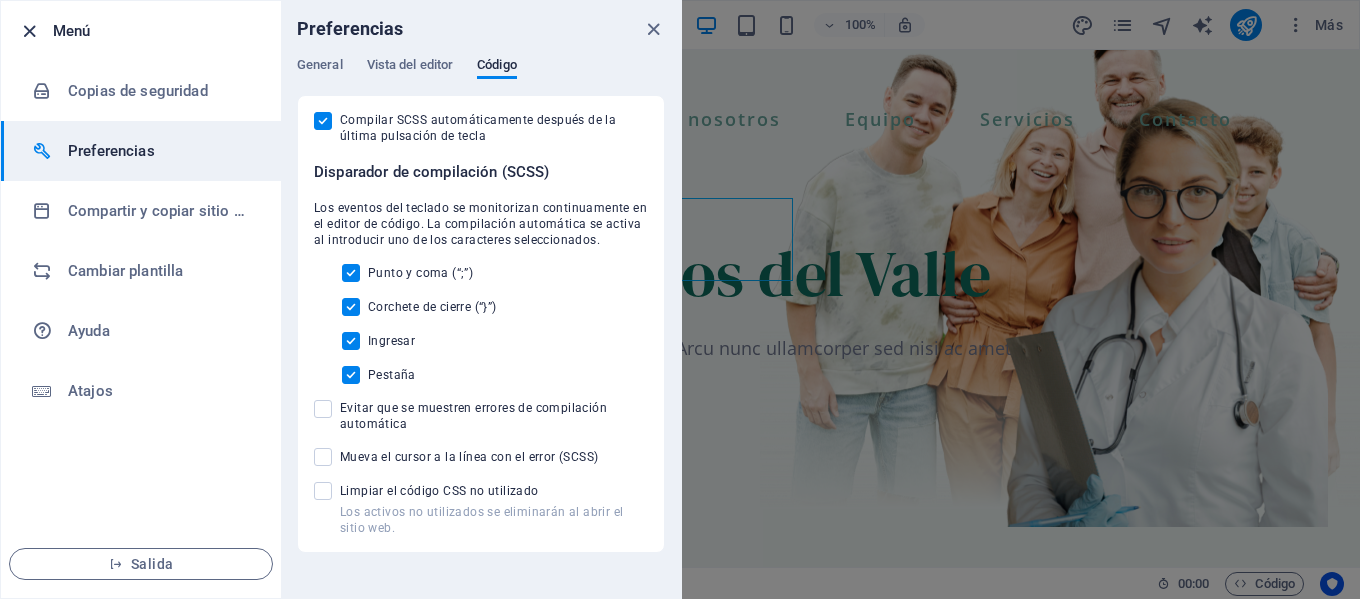 click at bounding box center [29, 31] 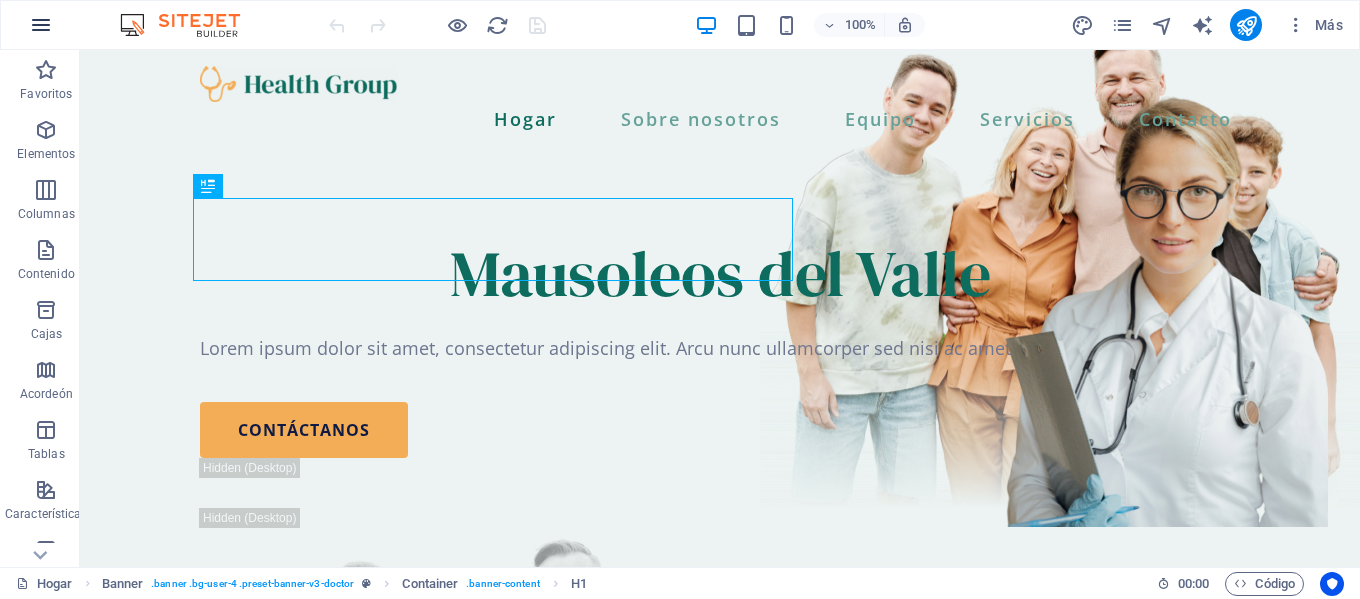 click at bounding box center (41, 25) 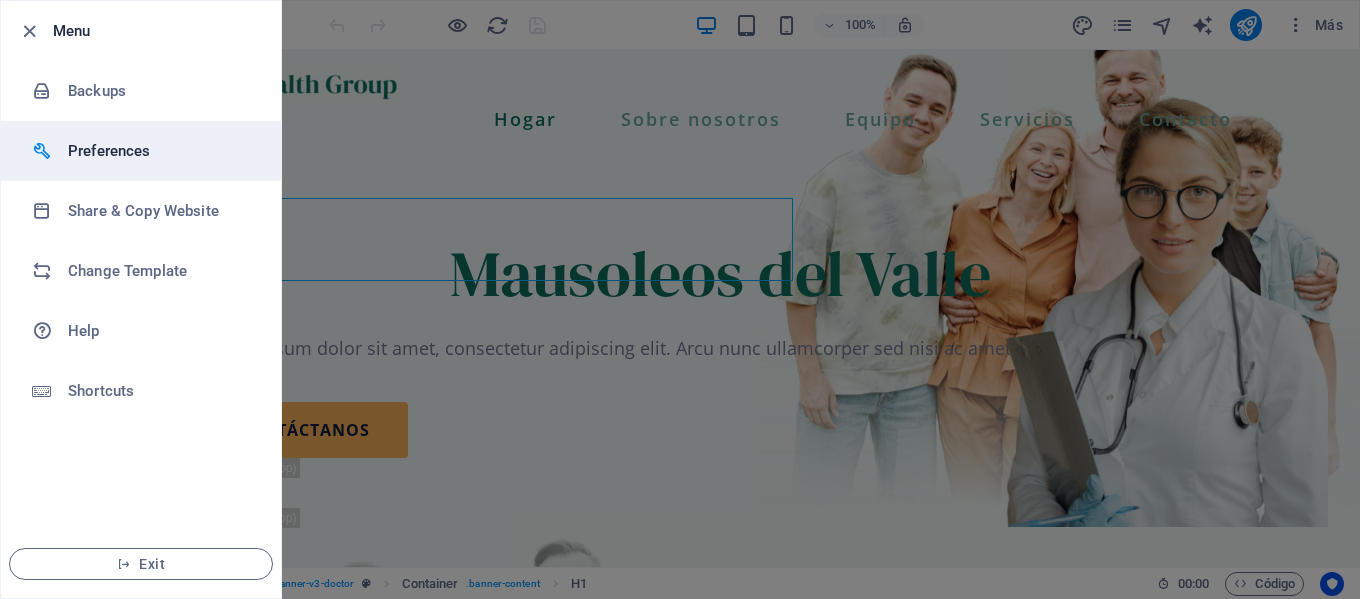 click on "Preferences" at bounding box center (160, 151) 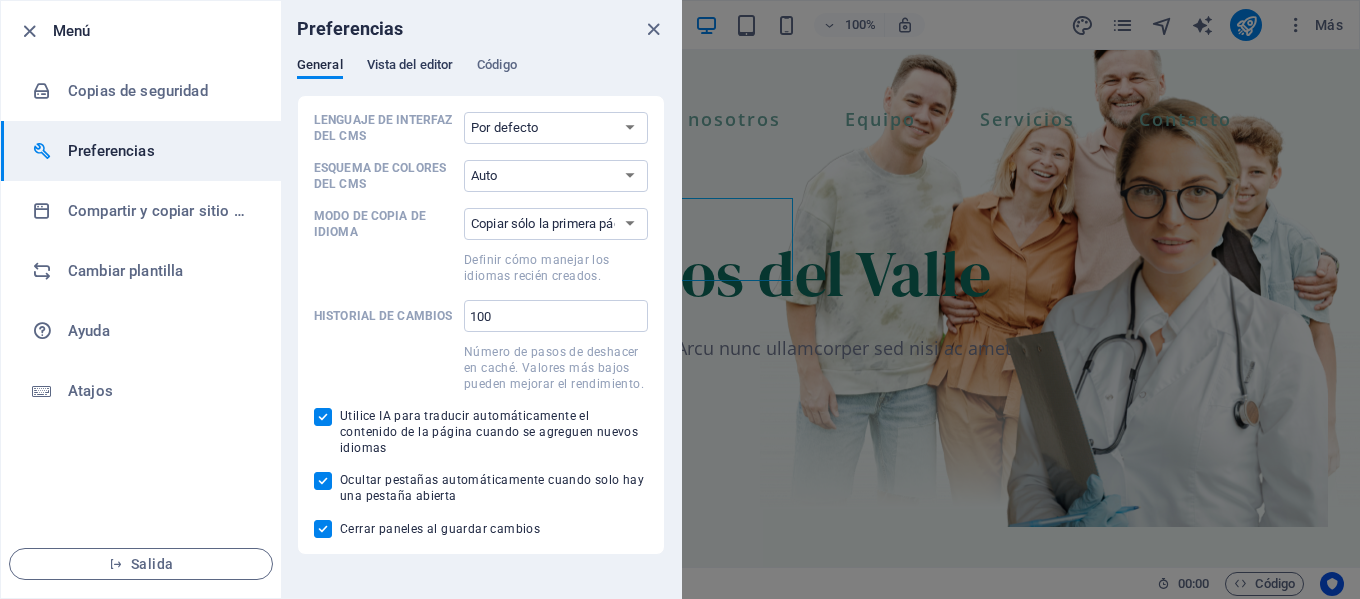 click on "Vista del editor" at bounding box center (410, 64) 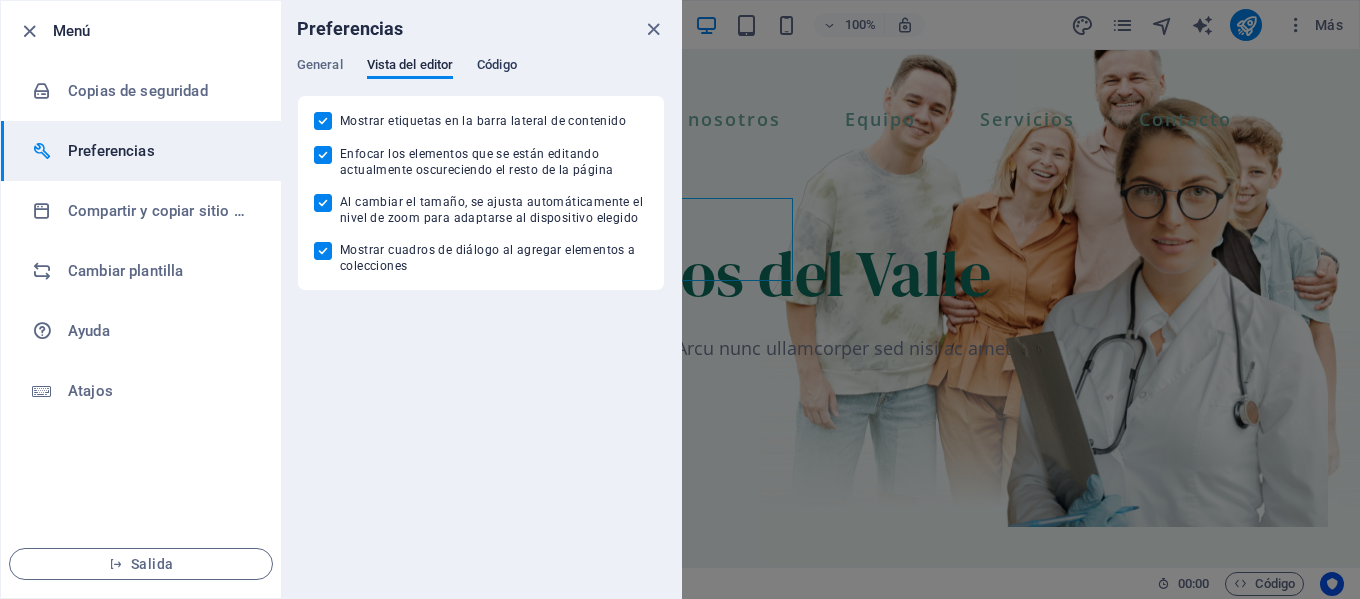 click on "Código" at bounding box center [497, 64] 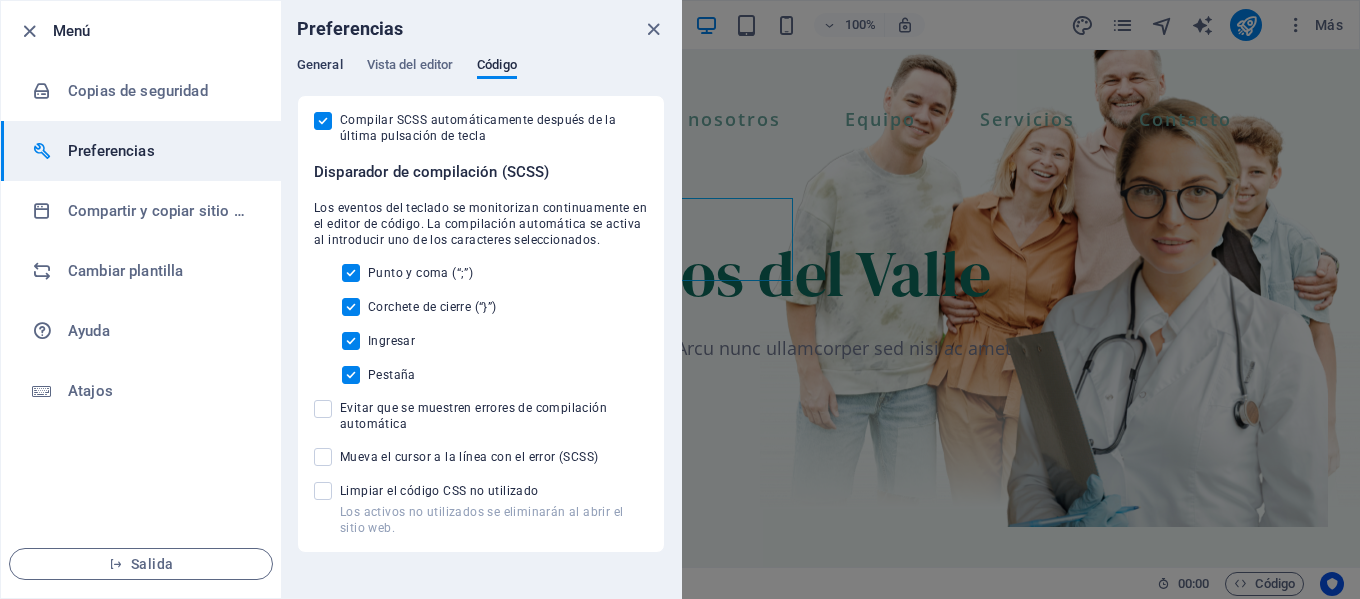 click on "General" at bounding box center (320, 64) 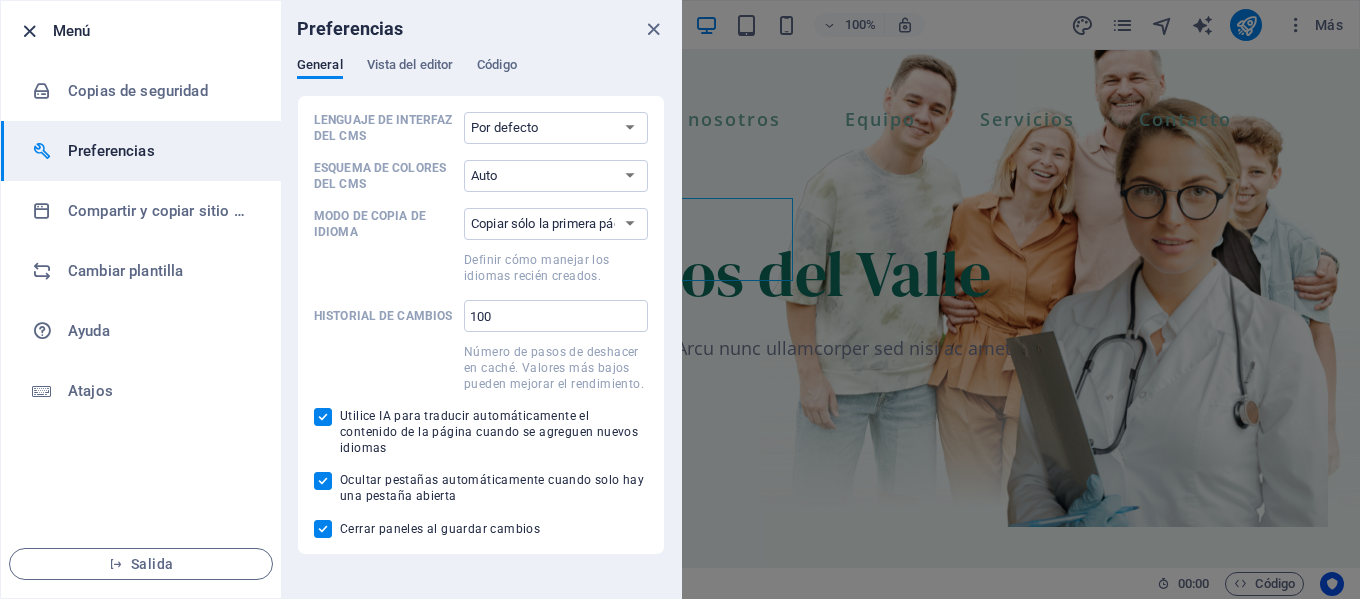 click at bounding box center [29, 31] 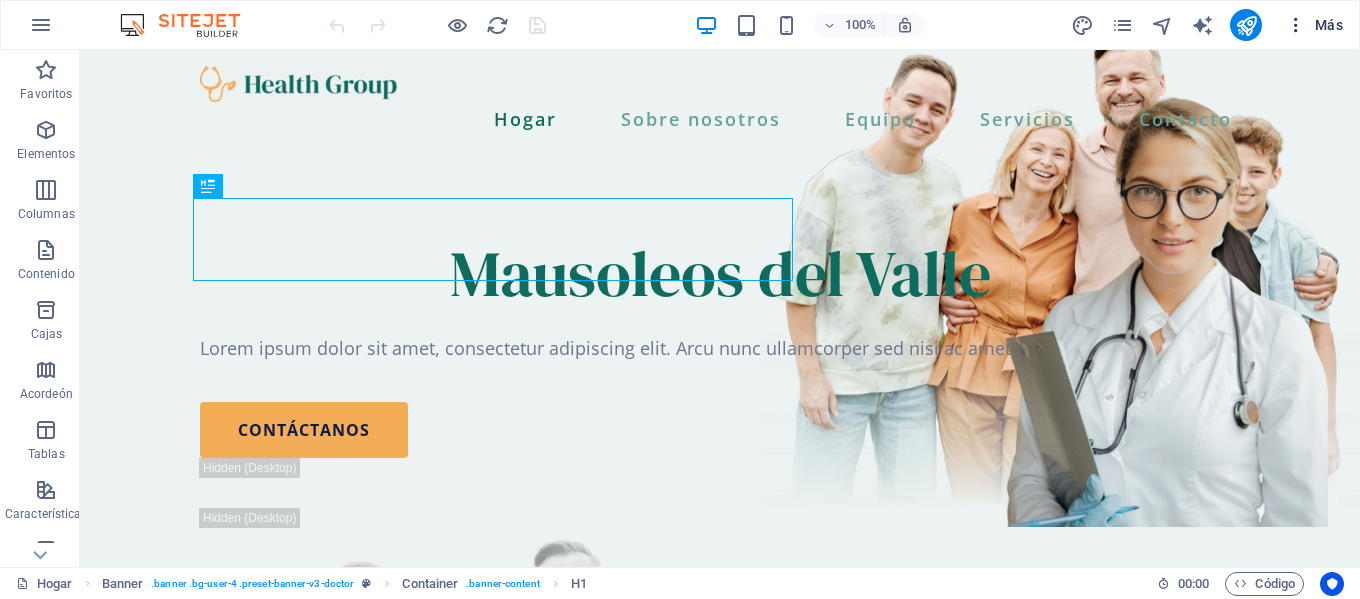 click at bounding box center [1296, 25] 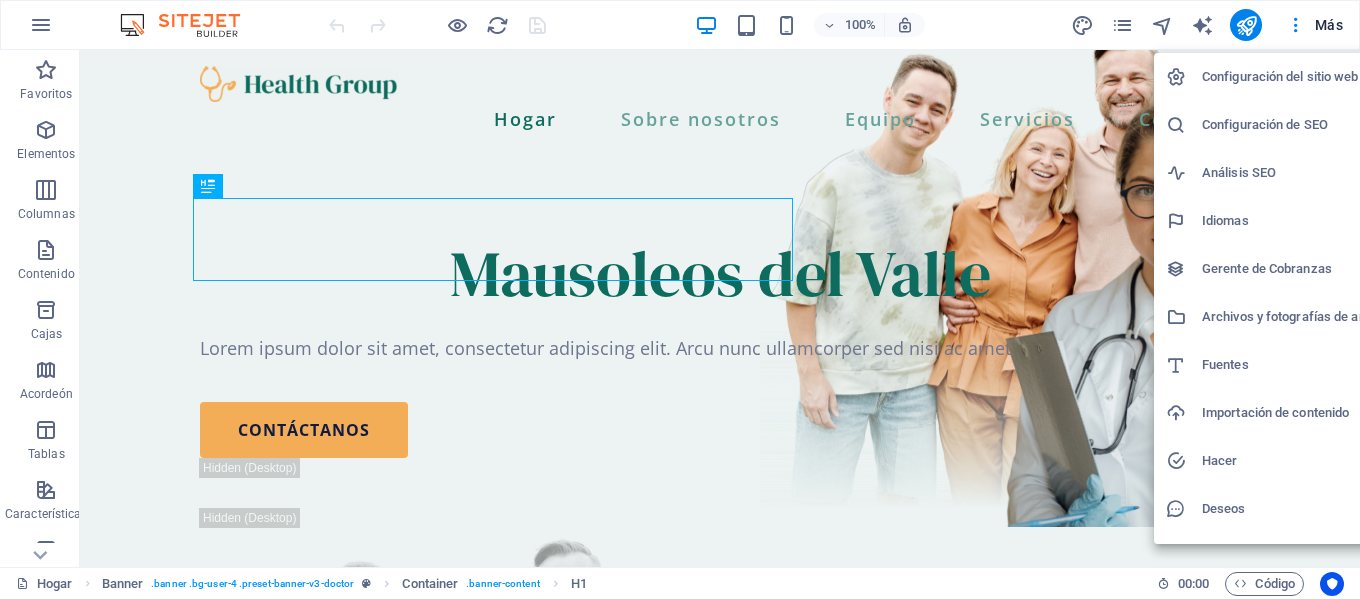 click on "Configuración del sitio web" at bounding box center (1280, 76) 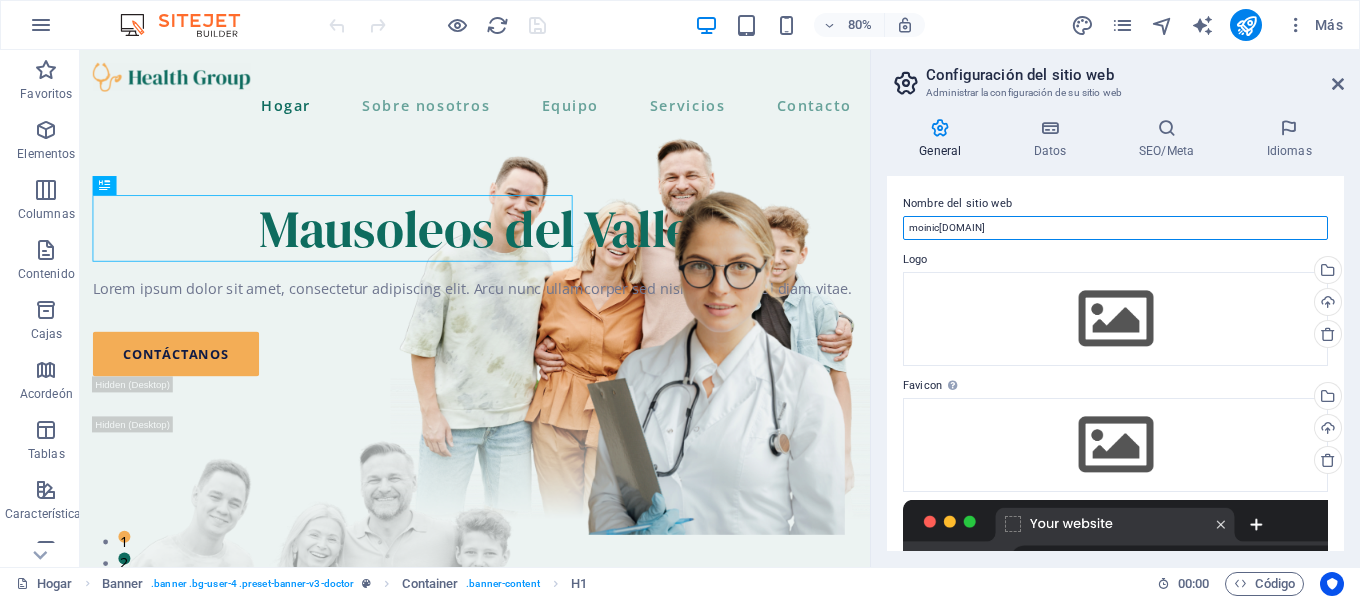 click on "moinic[DOMAIN]" at bounding box center [1115, 228] 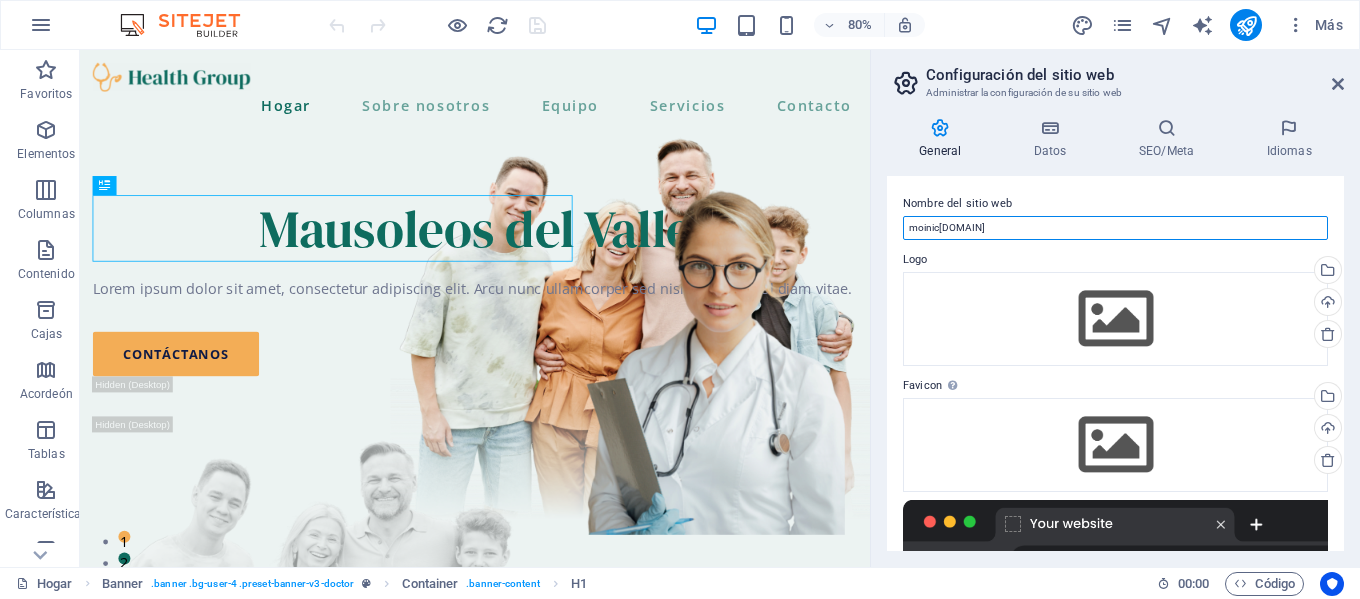 click on "moinic[DOMAIN]" at bounding box center [1115, 228] 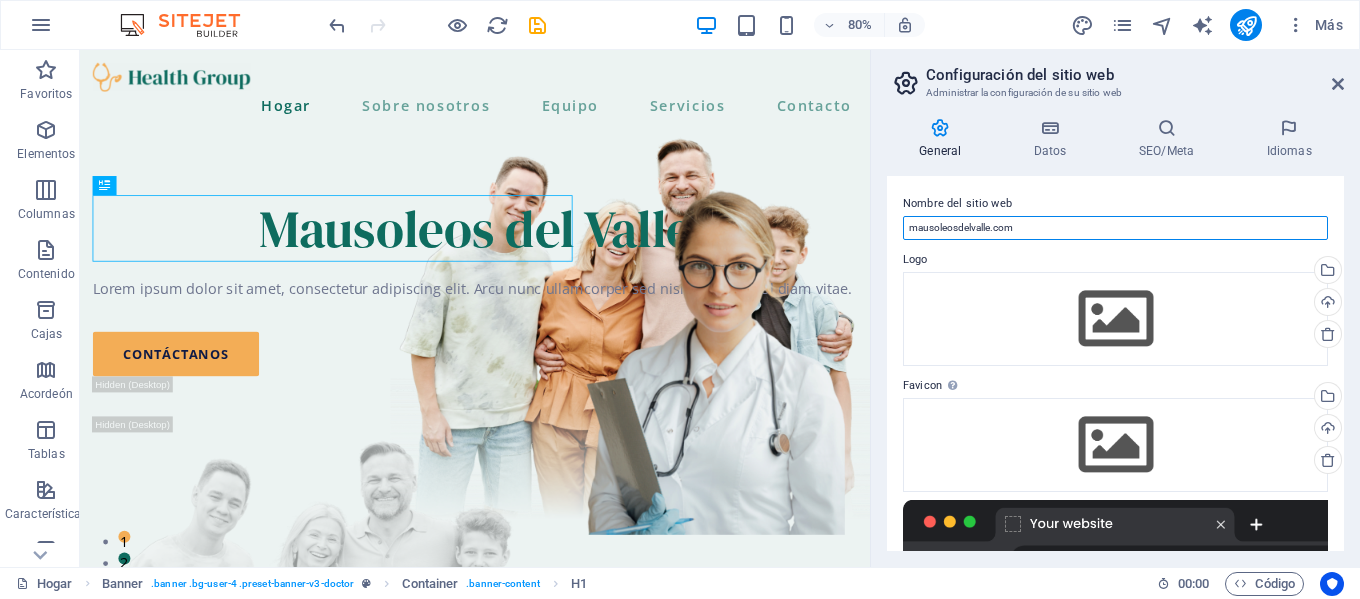 drag, startPoint x: 1016, startPoint y: 227, endPoint x: 996, endPoint y: 225, distance: 20.09975 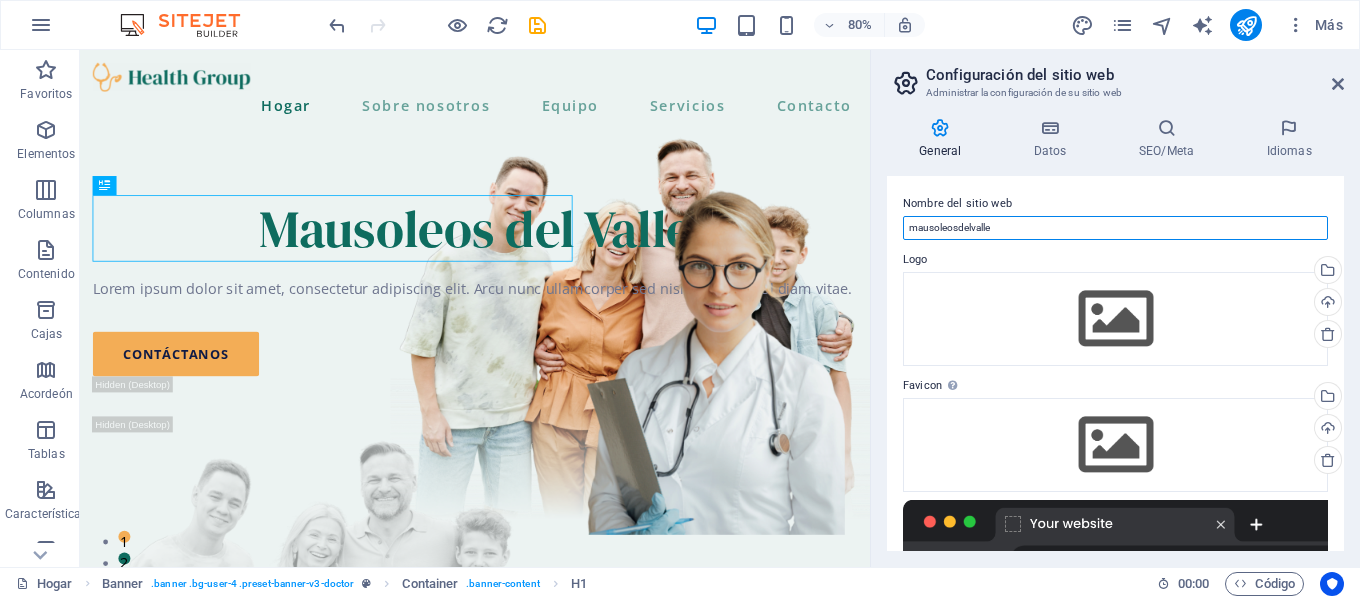 click on "mausoleosdelvalle" at bounding box center (1115, 228) 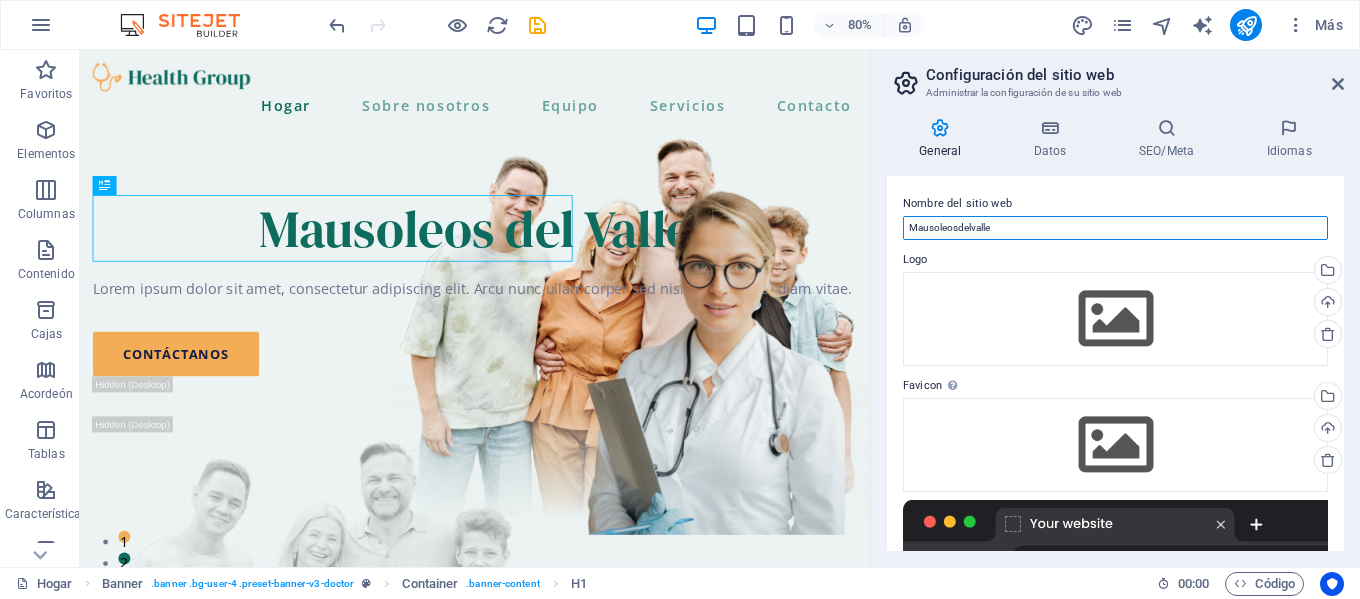 click on "Mausoleosdelvalle" at bounding box center [1115, 228] 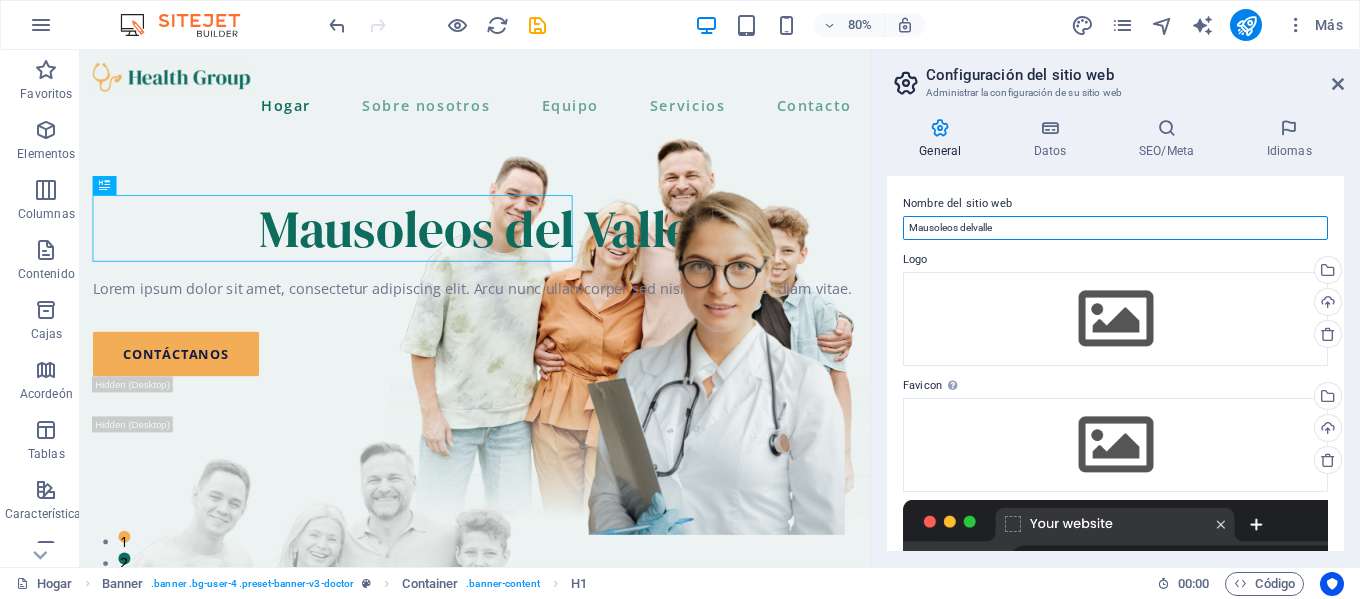 click on "Mausoleos delvalle" at bounding box center (1115, 228) 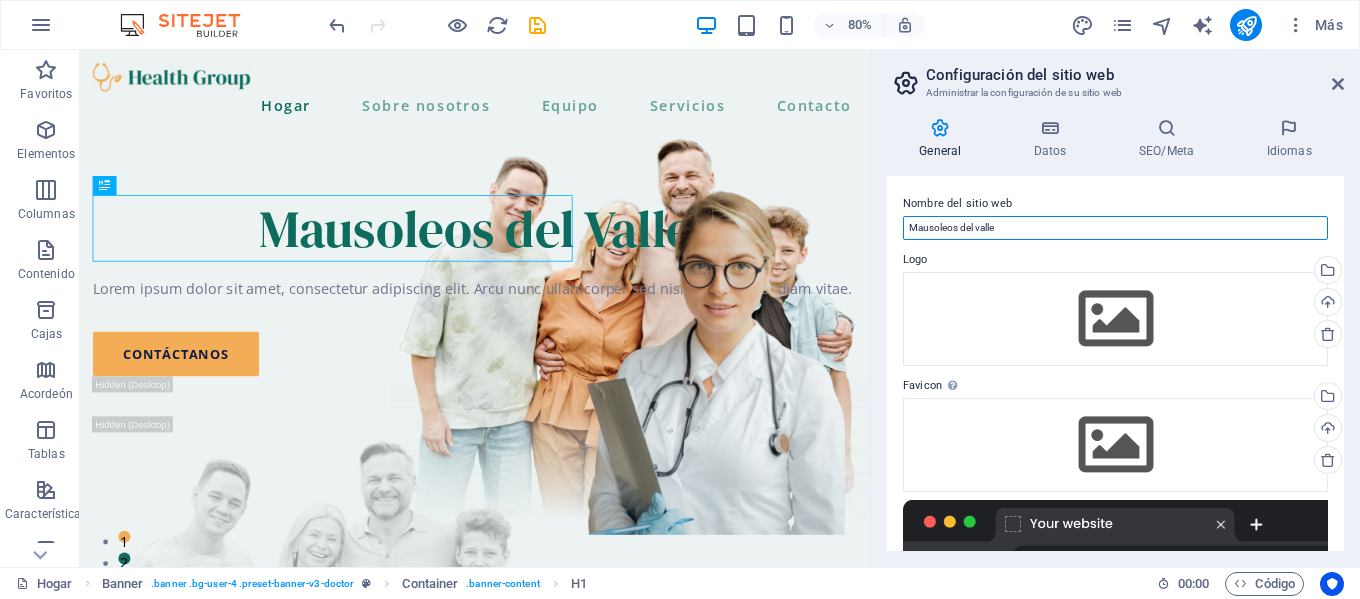click on "Mausoleos del valle" at bounding box center [1115, 228] 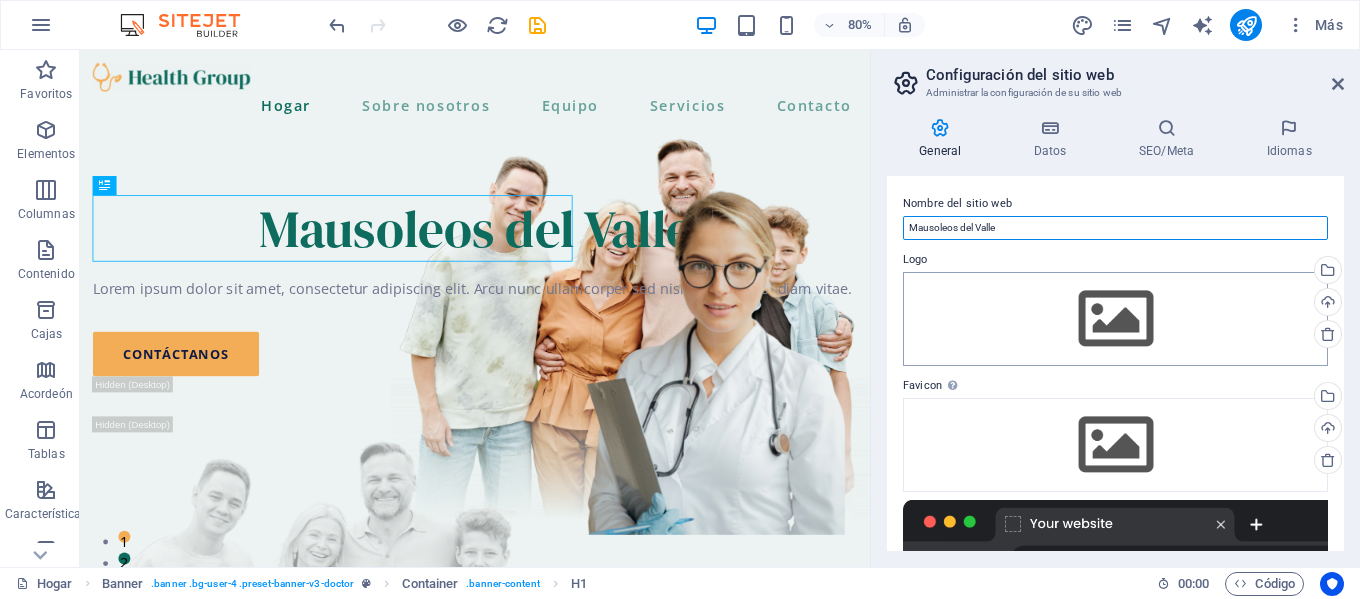 type on "Mausoleos del Valle" 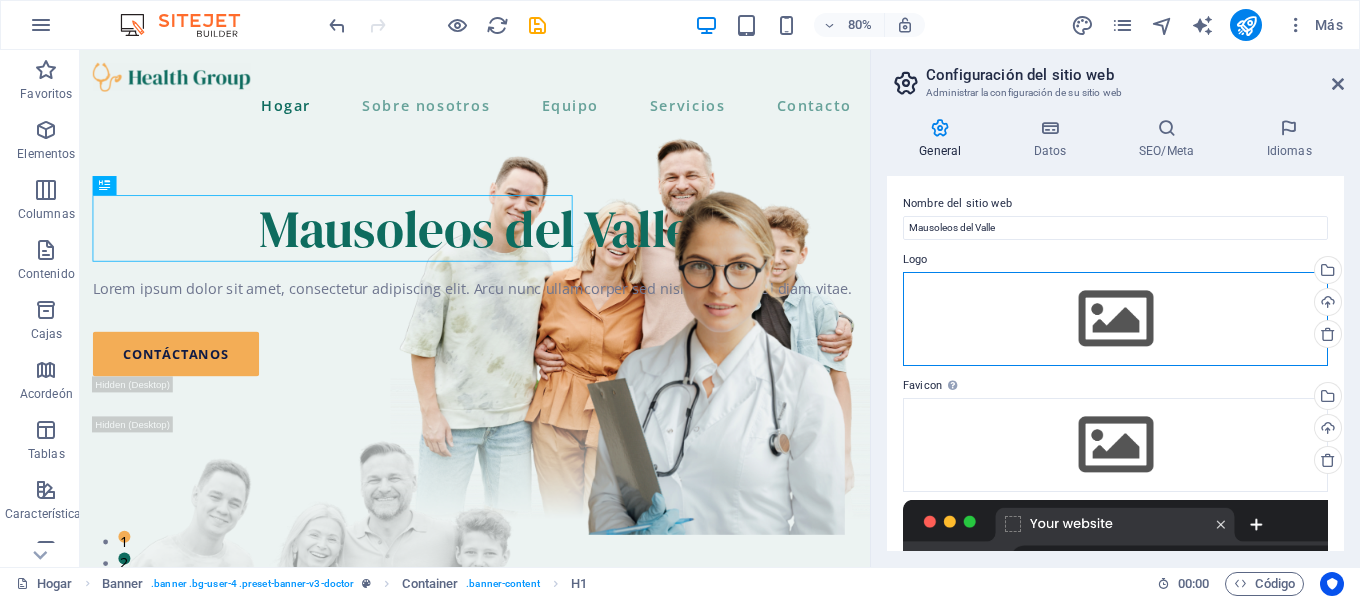 click on "Arrastre los archivos aquí, haga clic para elegir archivos o  seleccione archivos de Archivos o de nuestras fotos y videos de archivo gratuitos" at bounding box center [1115, 319] 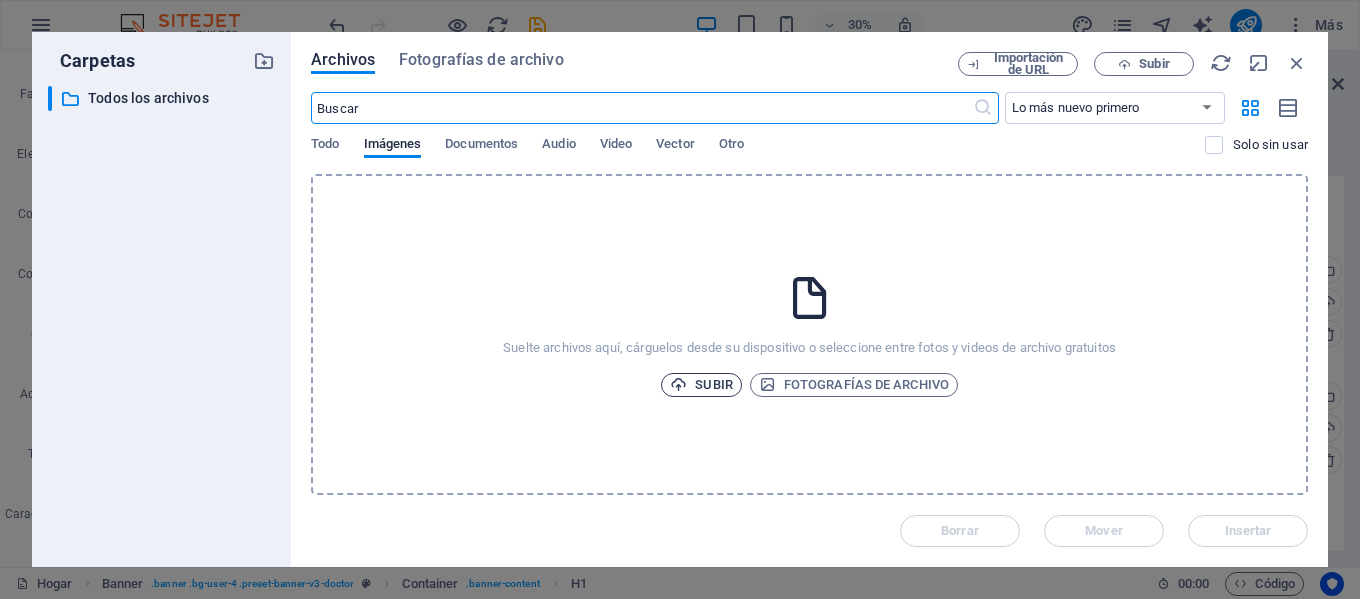 click on "Subir" at bounding box center [713, 384] 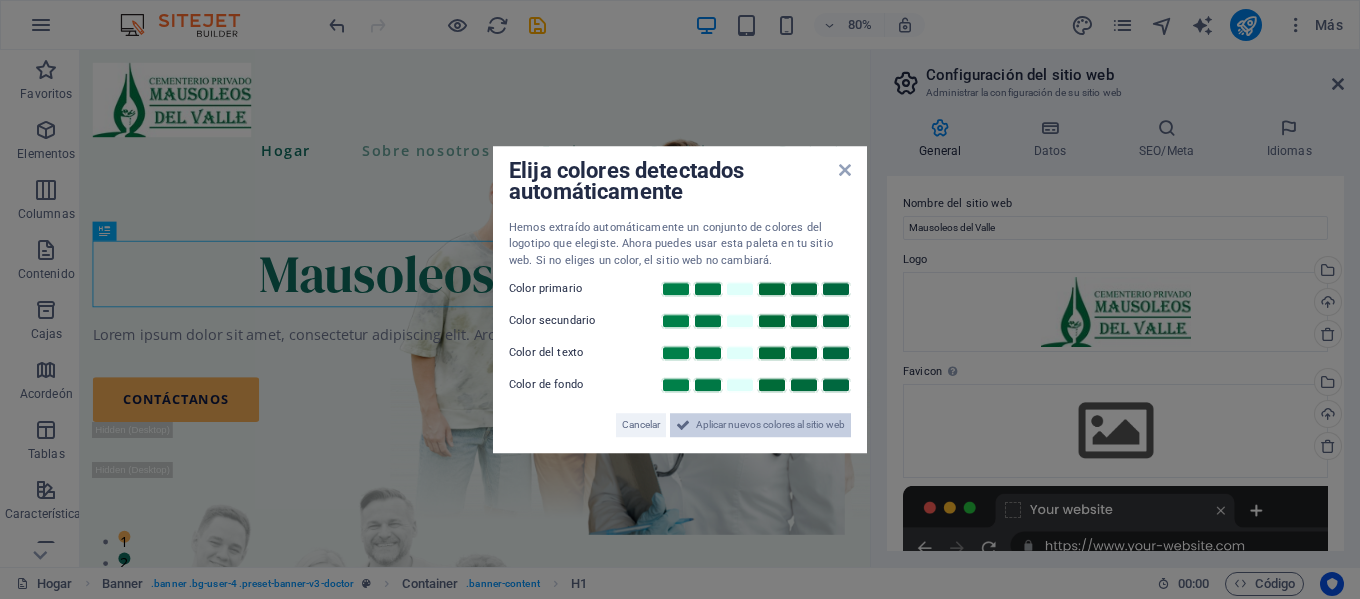 click on "Aplicar nuevos colores al sitio web" at bounding box center [770, 424] 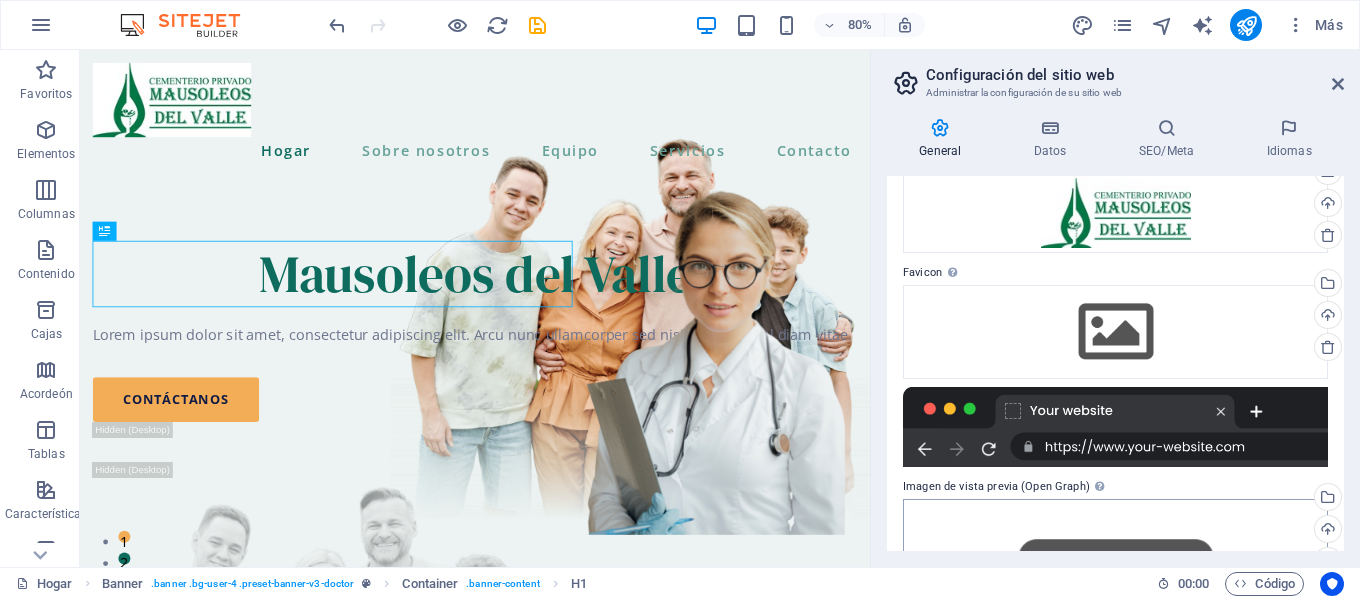 scroll, scrollTop: 93, scrollLeft: 0, axis: vertical 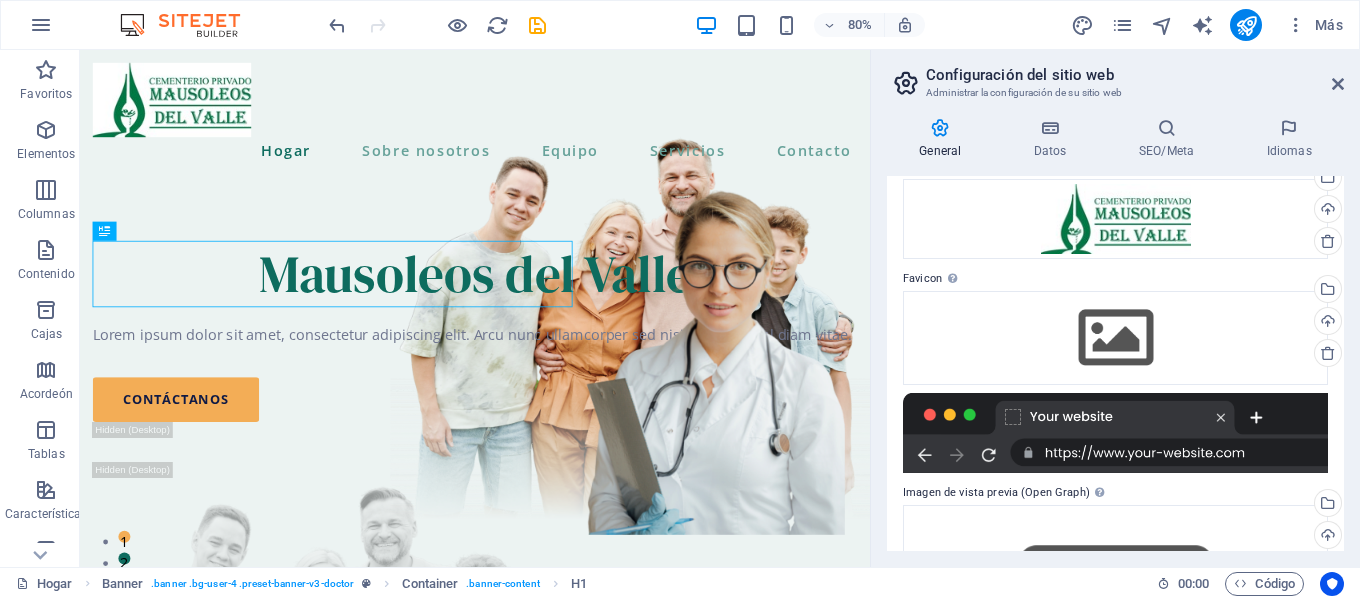 click at bounding box center [1115, 433] 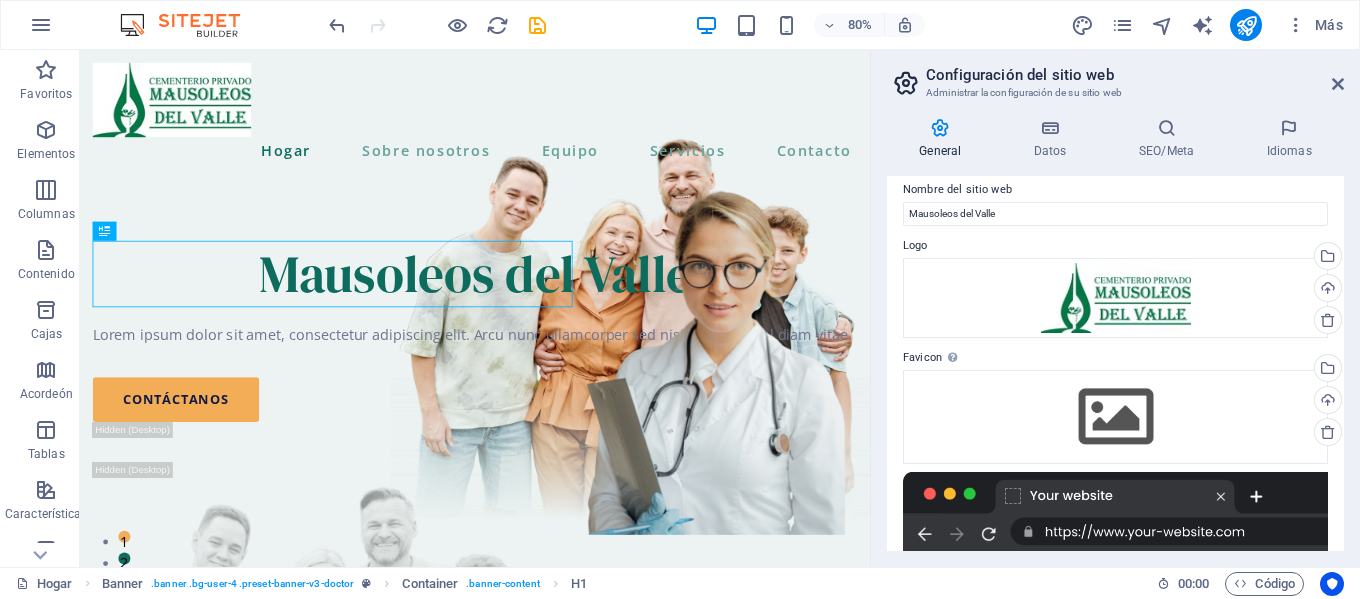 scroll, scrollTop: 0, scrollLeft: 0, axis: both 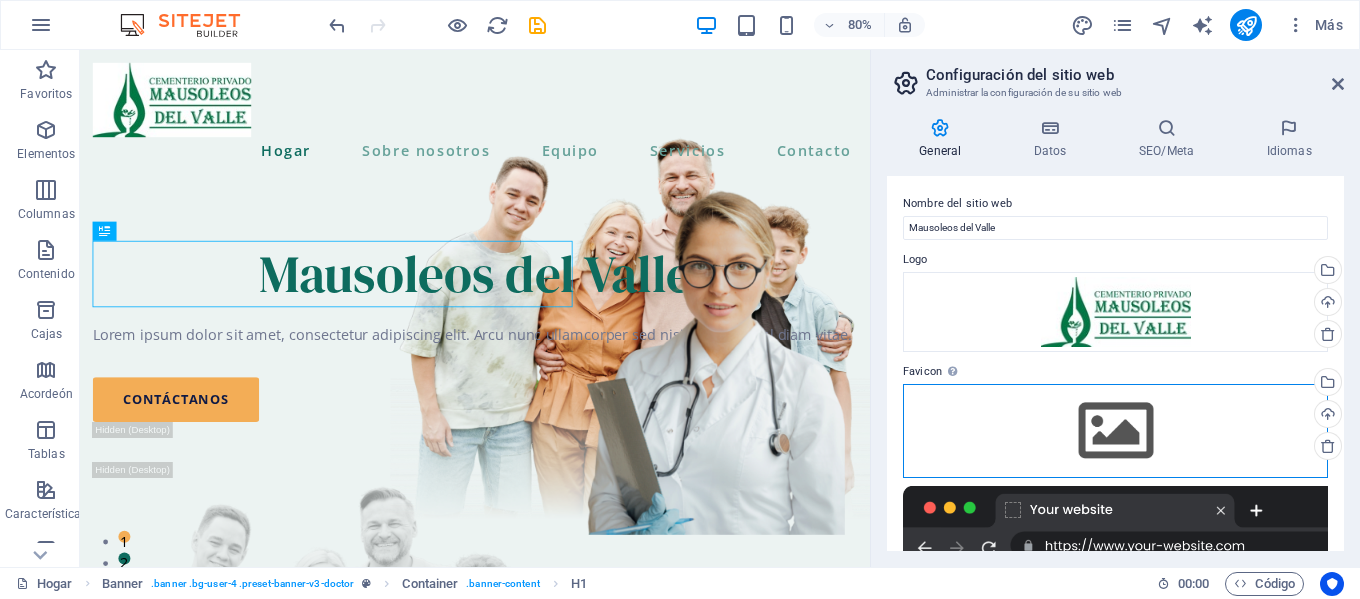 click on "Arrastre los archivos aquí, haga clic para elegir archivos o  seleccione archivos de Archivos o de nuestras fotos y videos de archivo gratuitos" at bounding box center [1115, 431] 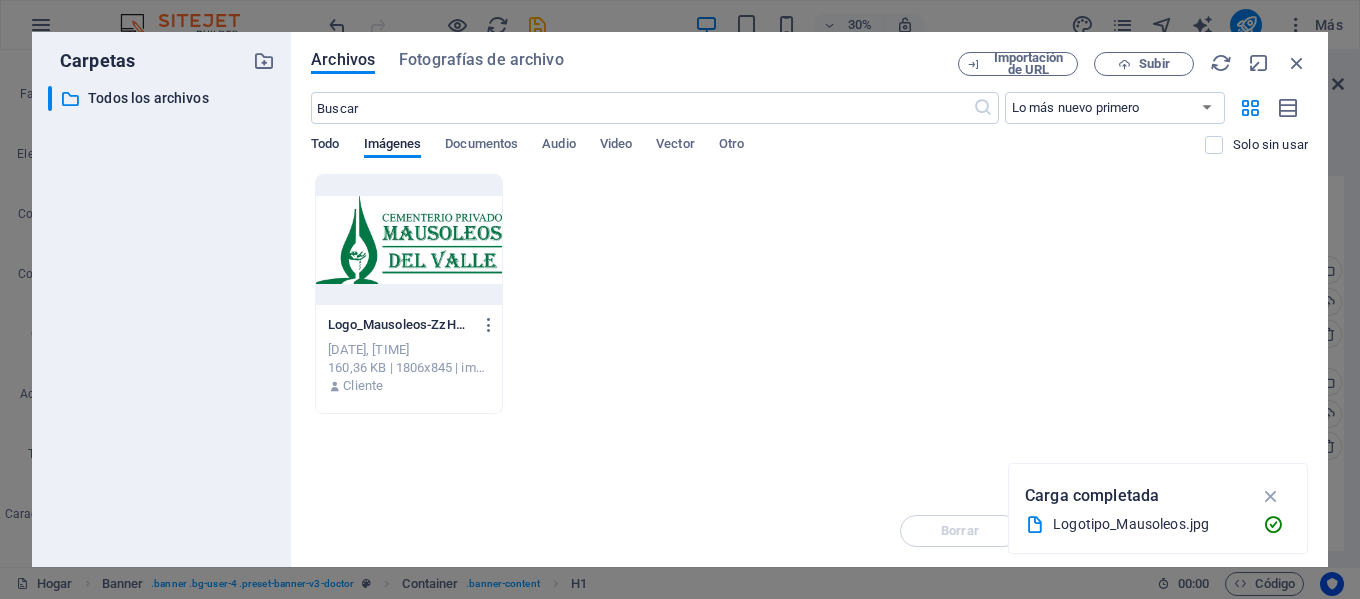 click on "Todo" at bounding box center [325, 143] 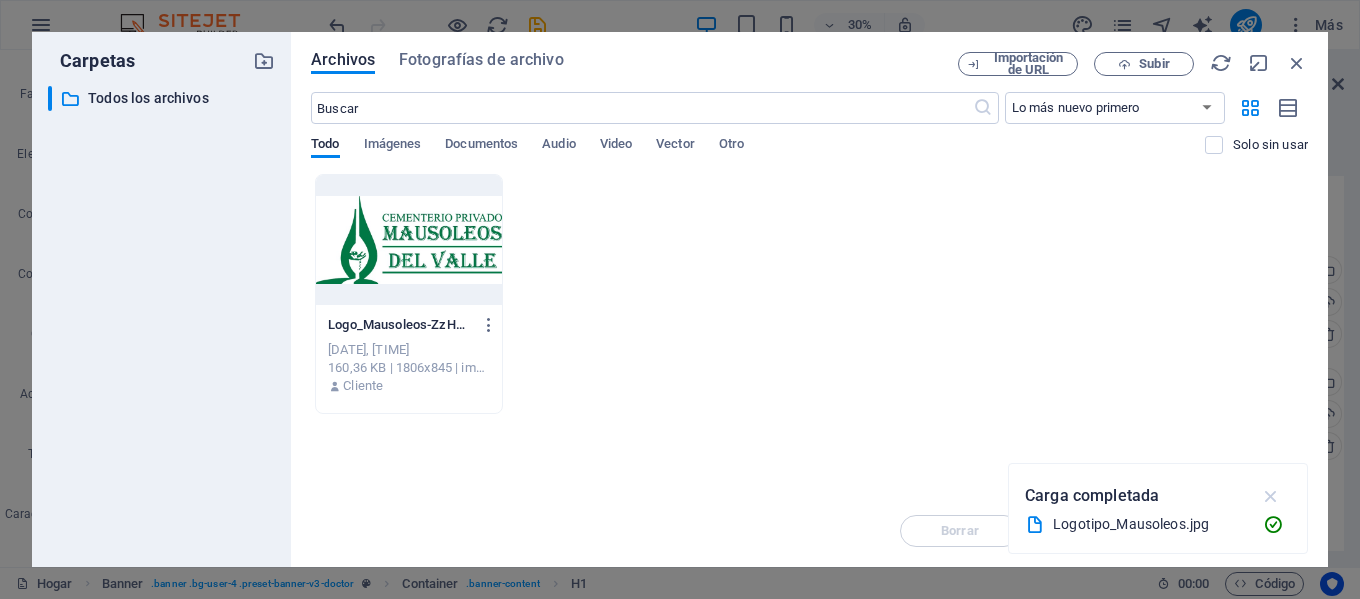 click at bounding box center [1271, 496] 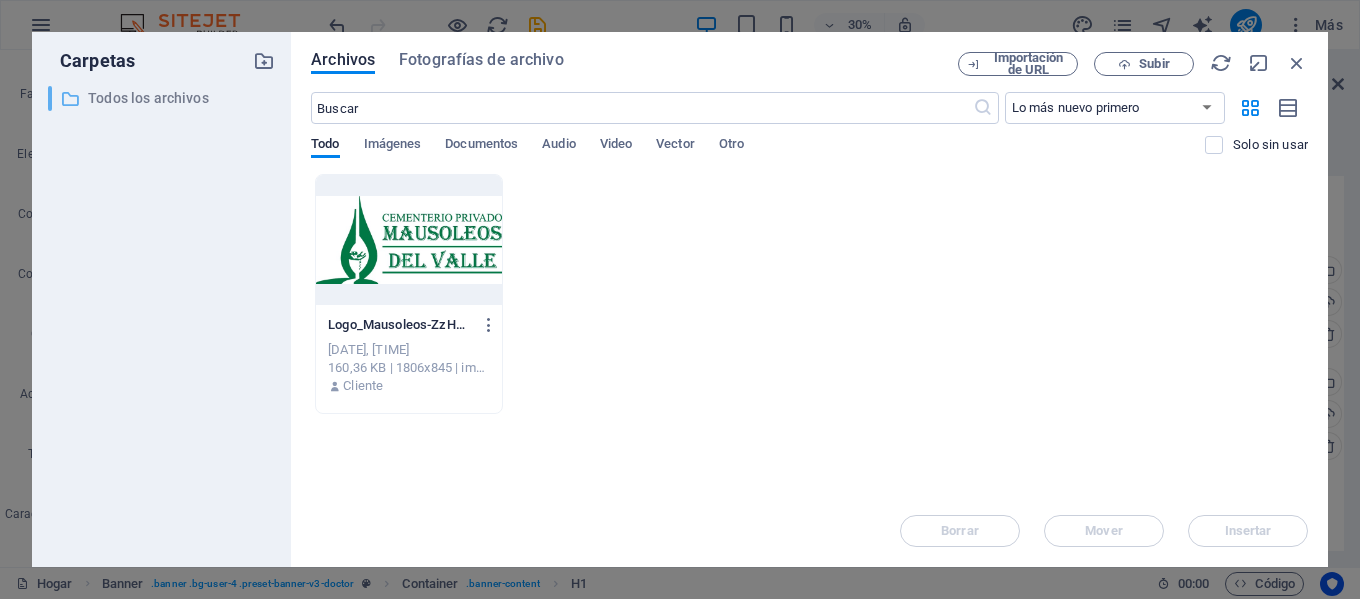 click on "Todos los archivos" at bounding box center [148, 98] 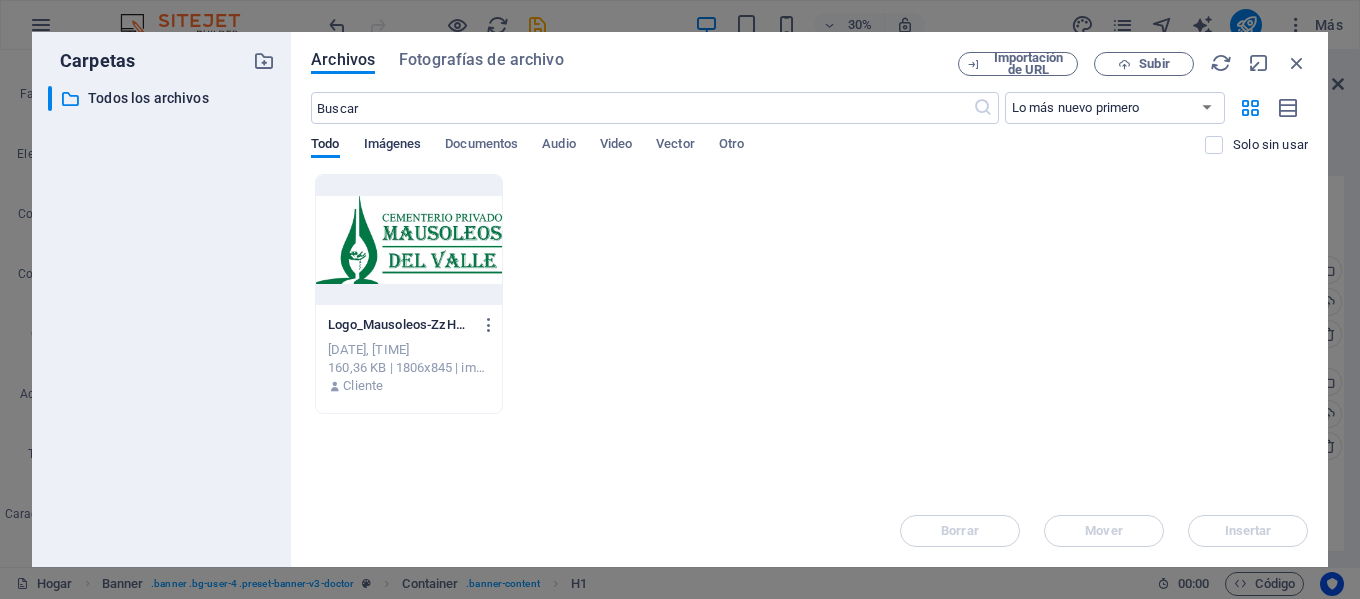 click on "Imágenes" at bounding box center [393, 143] 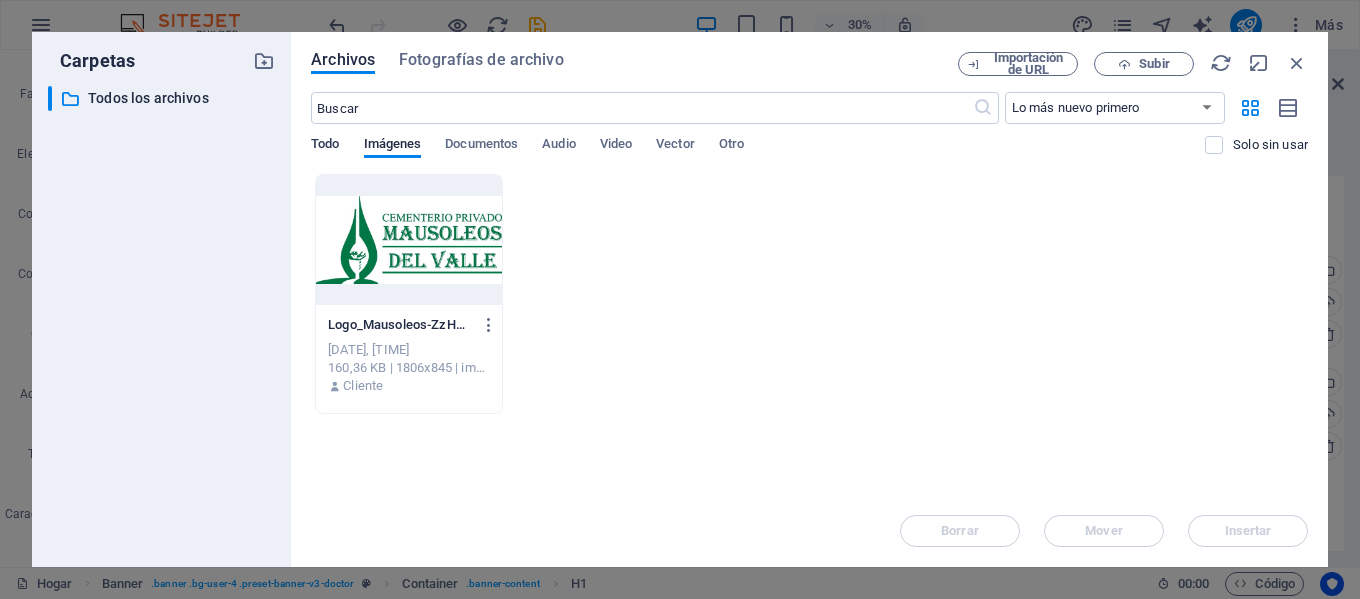 click on "Todo" at bounding box center [325, 143] 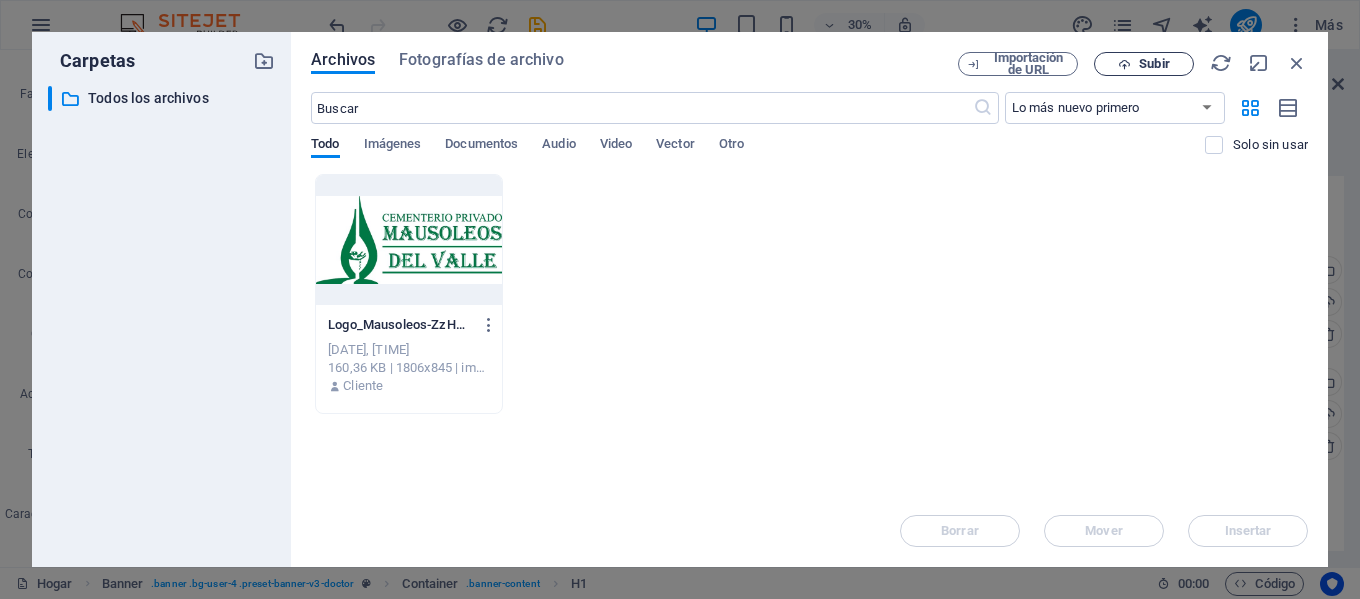 click on "Subir" at bounding box center (1144, 64) 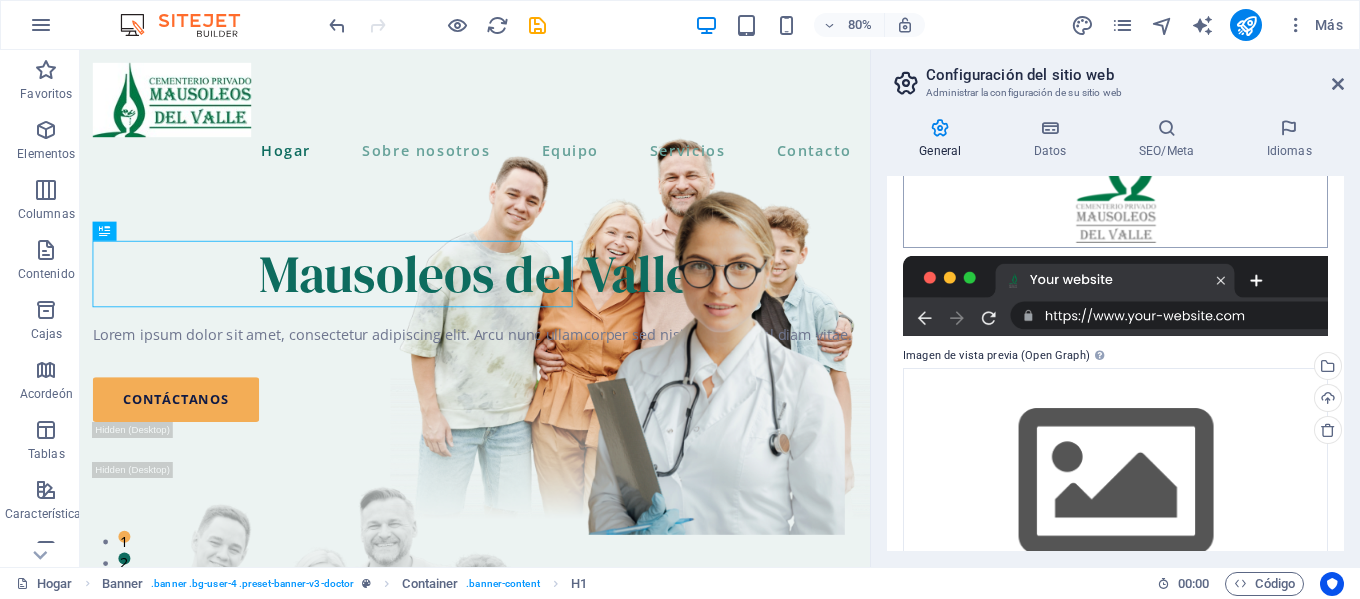 scroll, scrollTop: 358, scrollLeft: 0, axis: vertical 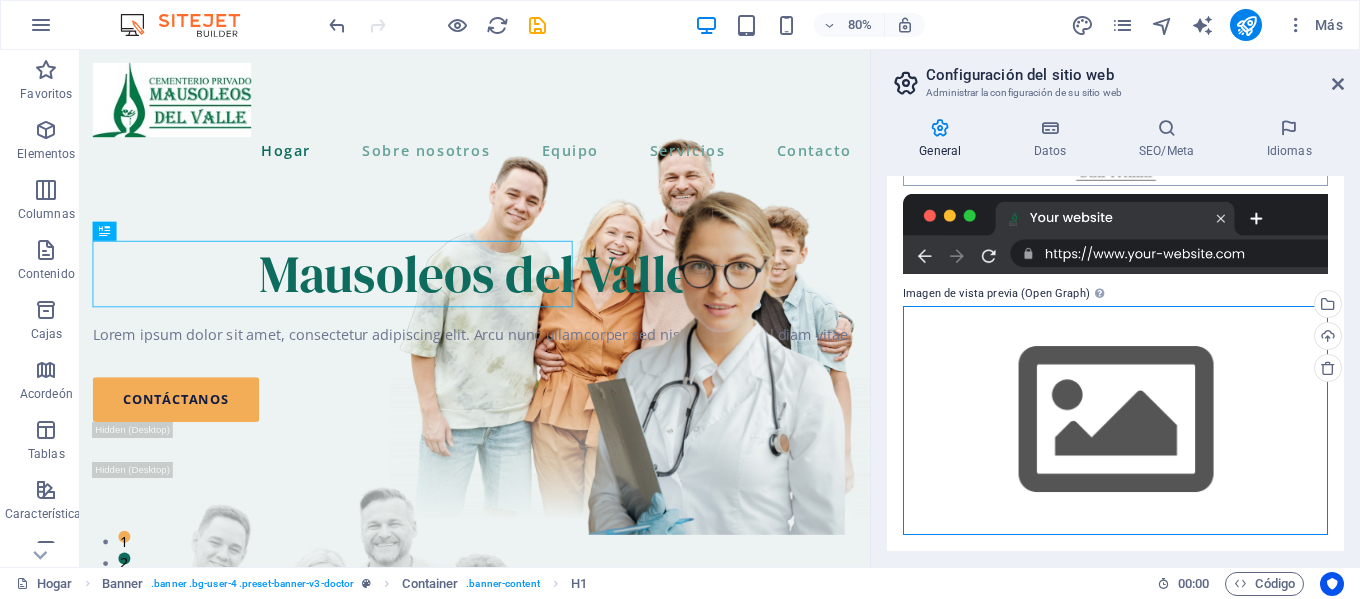 click on "Arrastre los archivos aquí, haga clic para elegir archivos o  seleccione archivos de Archivos o de nuestras fotos y videos de archivo gratuitos" at bounding box center (1115, 420) 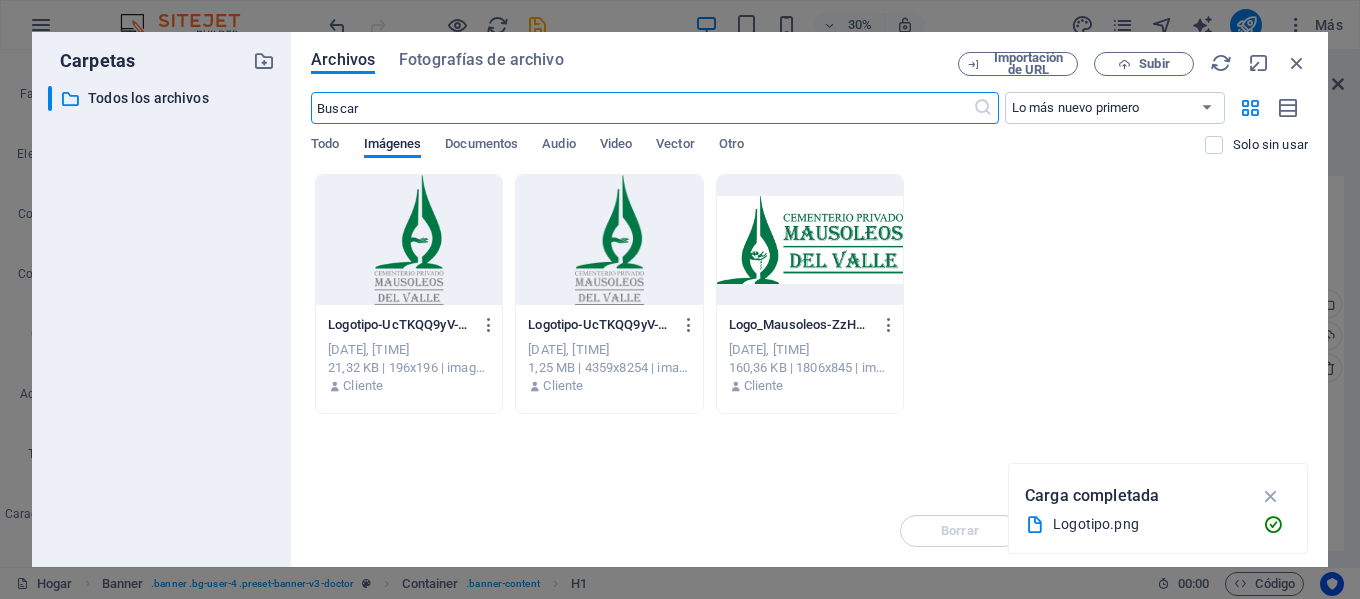 click at bounding box center (810, 240) 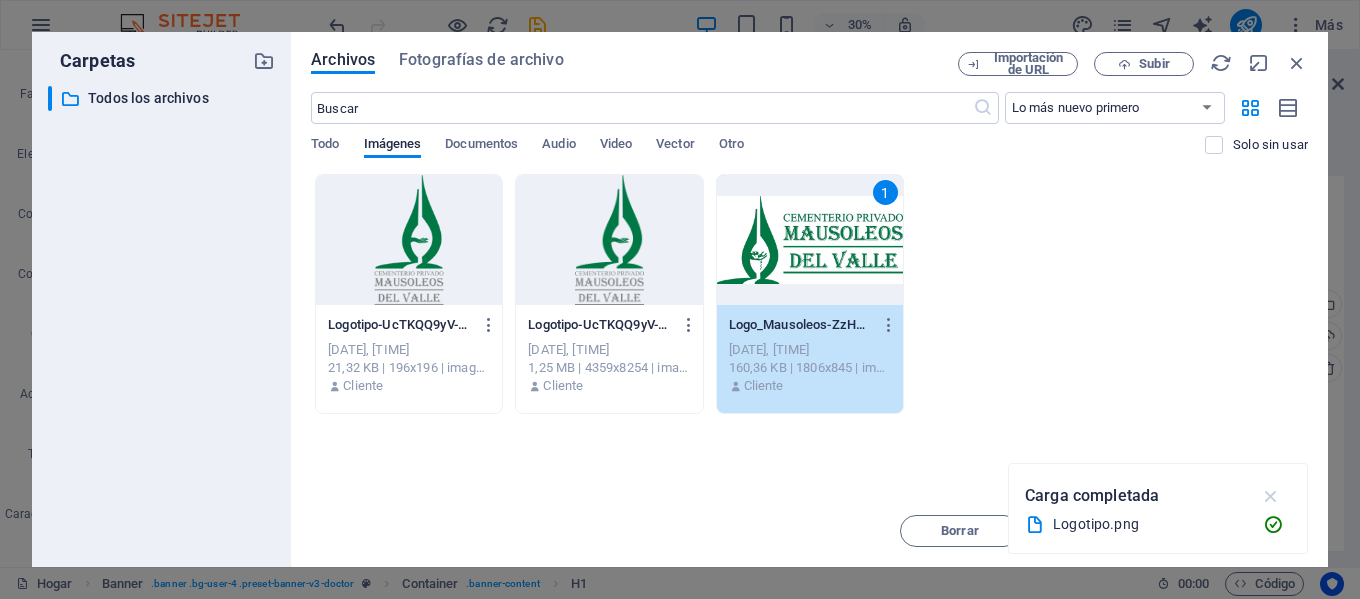 click at bounding box center [1271, 496] 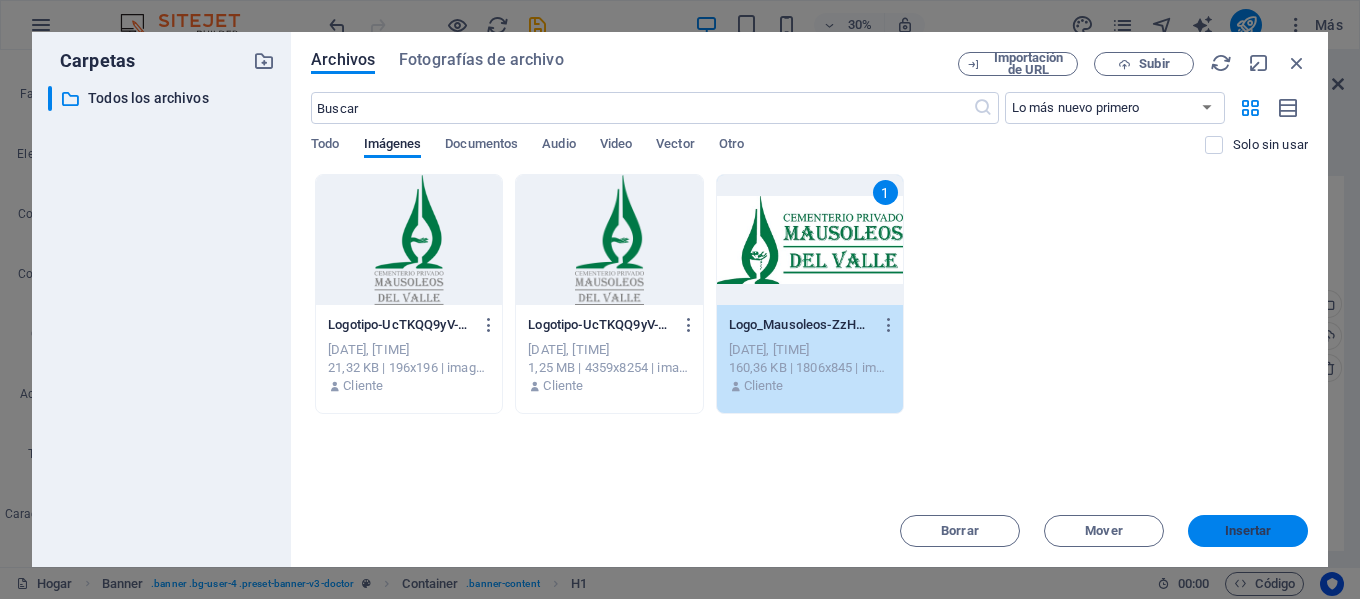 click on "Insertar" at bounding box center (1248, 530) 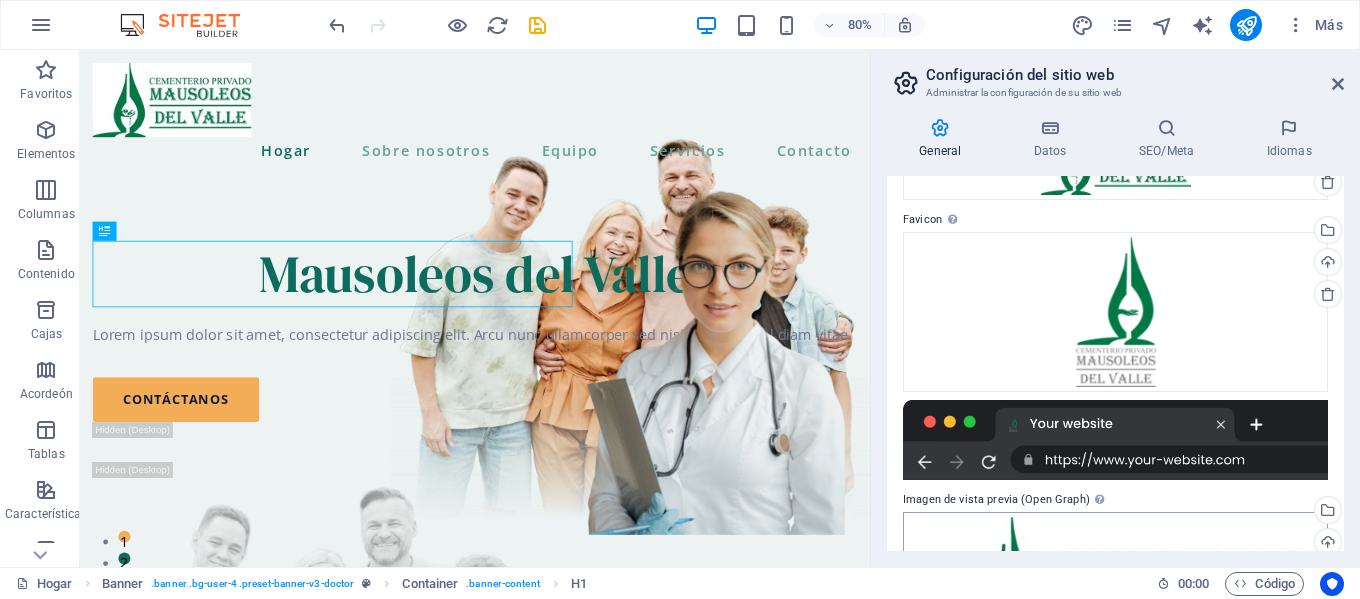 scroll, scrollTop: 321, scrollLeft: 0, axis: vertical 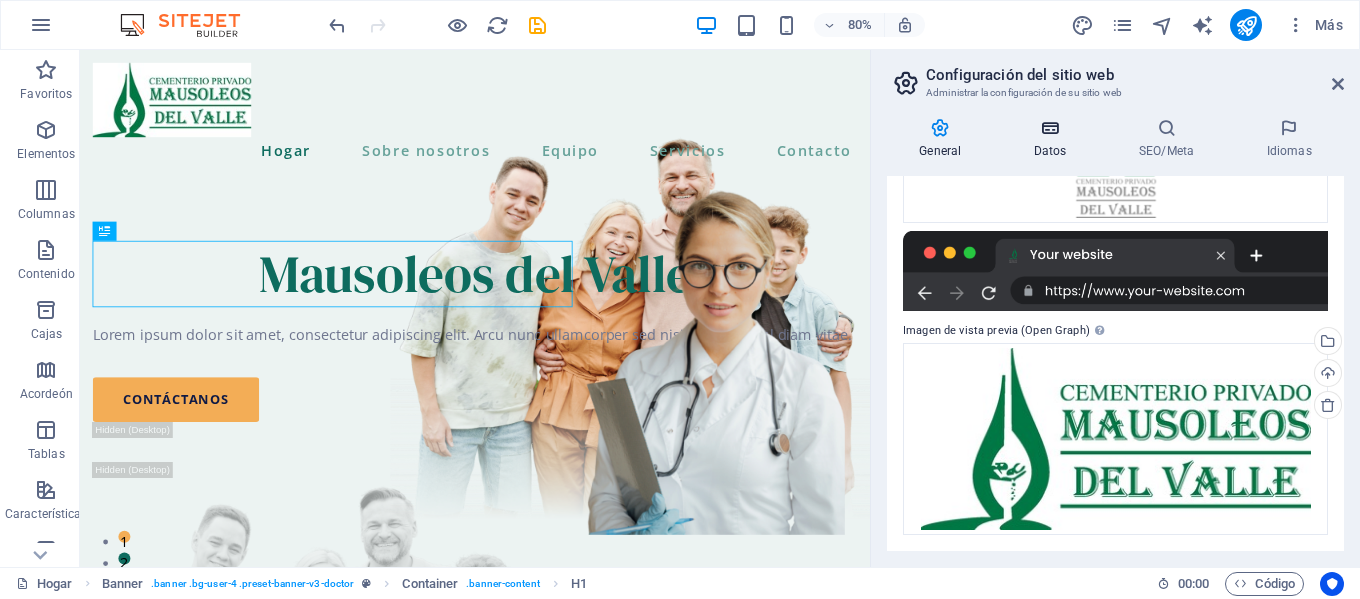 click at bounding box center [1050, 128] 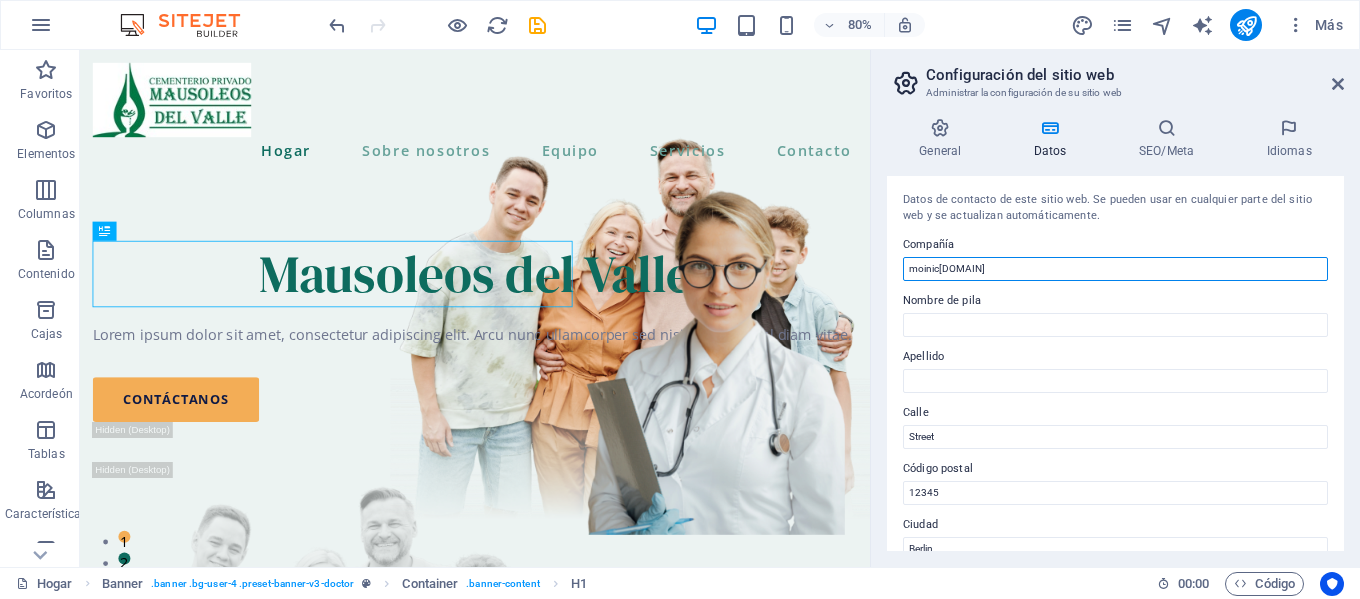 drag, startPoint x: 1056, startPoint y: 271, endPoint x: 909, endPoint y: 271, distance: 147 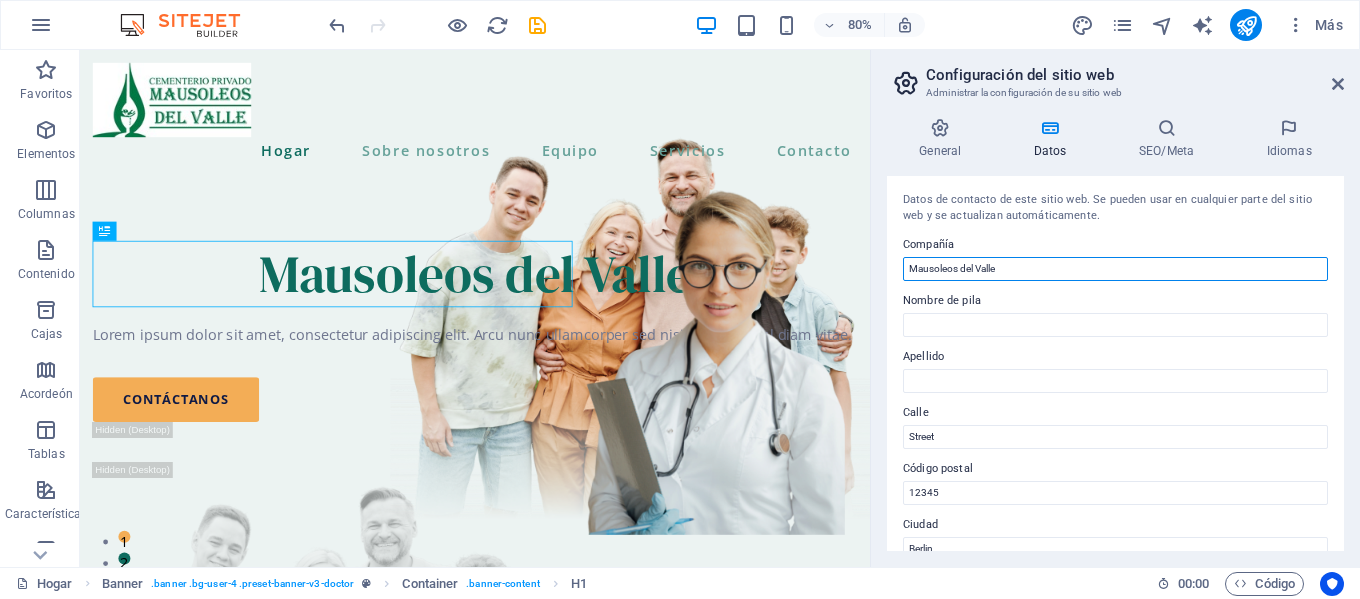 drag, startPoint x: 1012, startPoint y: 268, endPoint x: 894, endPoint y: 252, distance: 119.0798 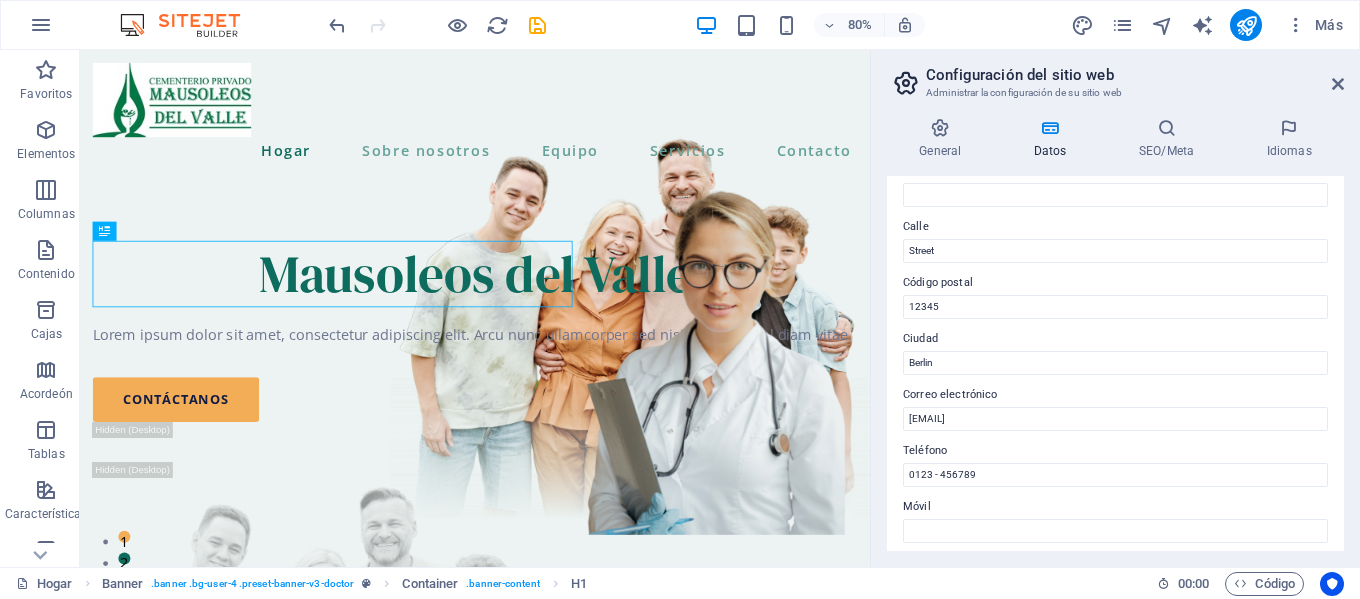 scroll, scrollTop: 0, scrollLeft: 0, axis: both 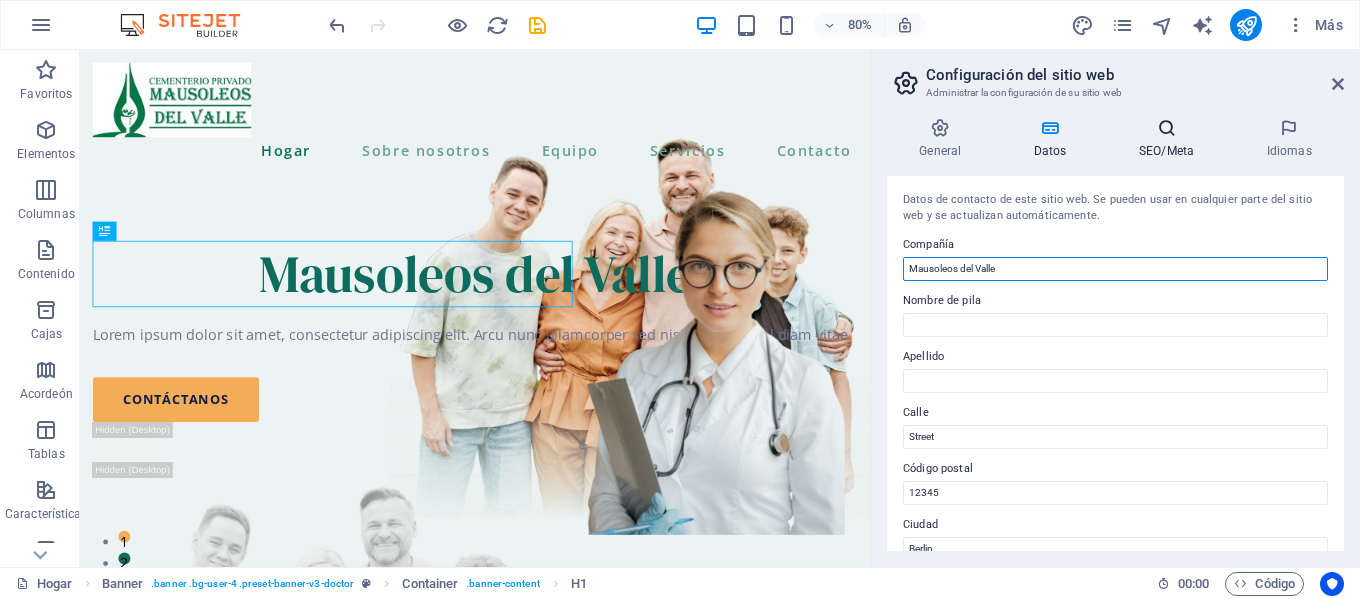 type on "Mausoleos del Valle" 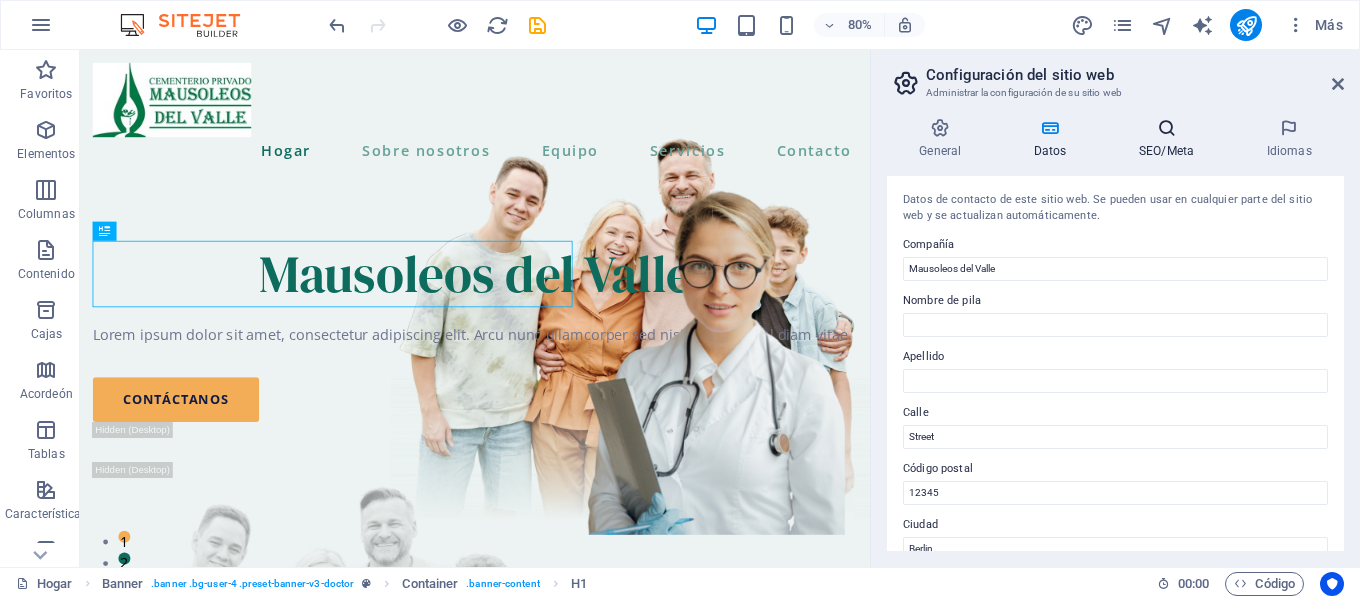 click on "SEO/Meta" at bounding box center (1166, 151) 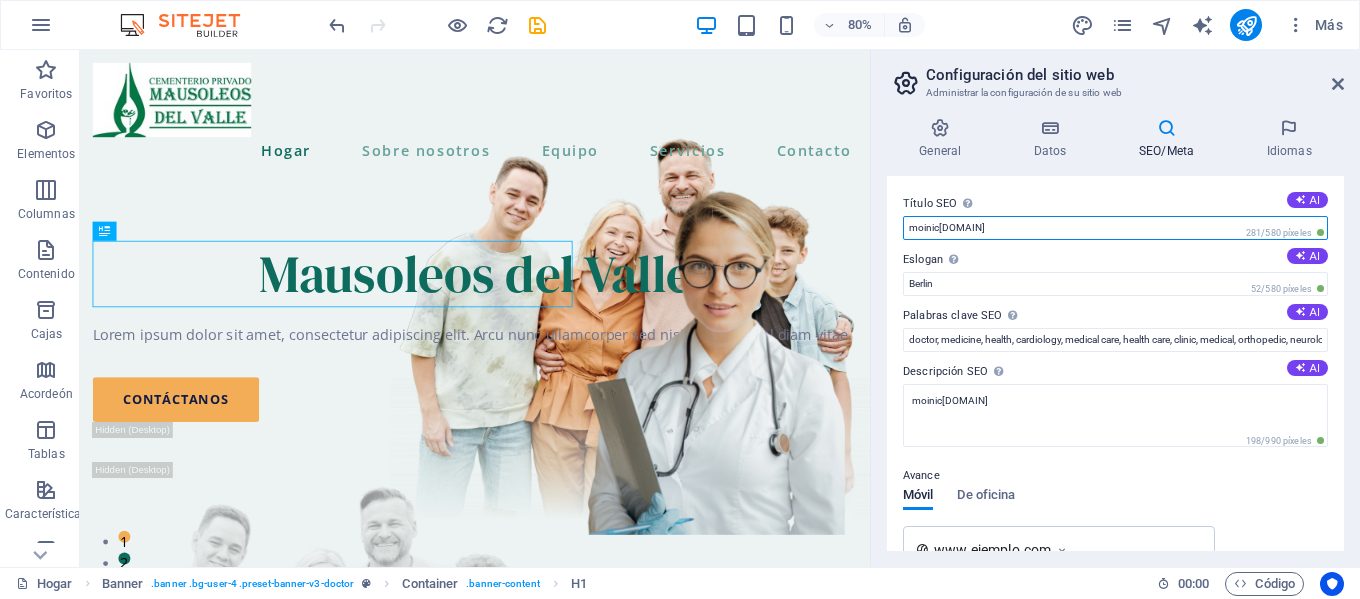 drag, startPoint x: 1057, startPoint y: 226, endPoint x: 900, endPoint y: 221, distance: 157.0796 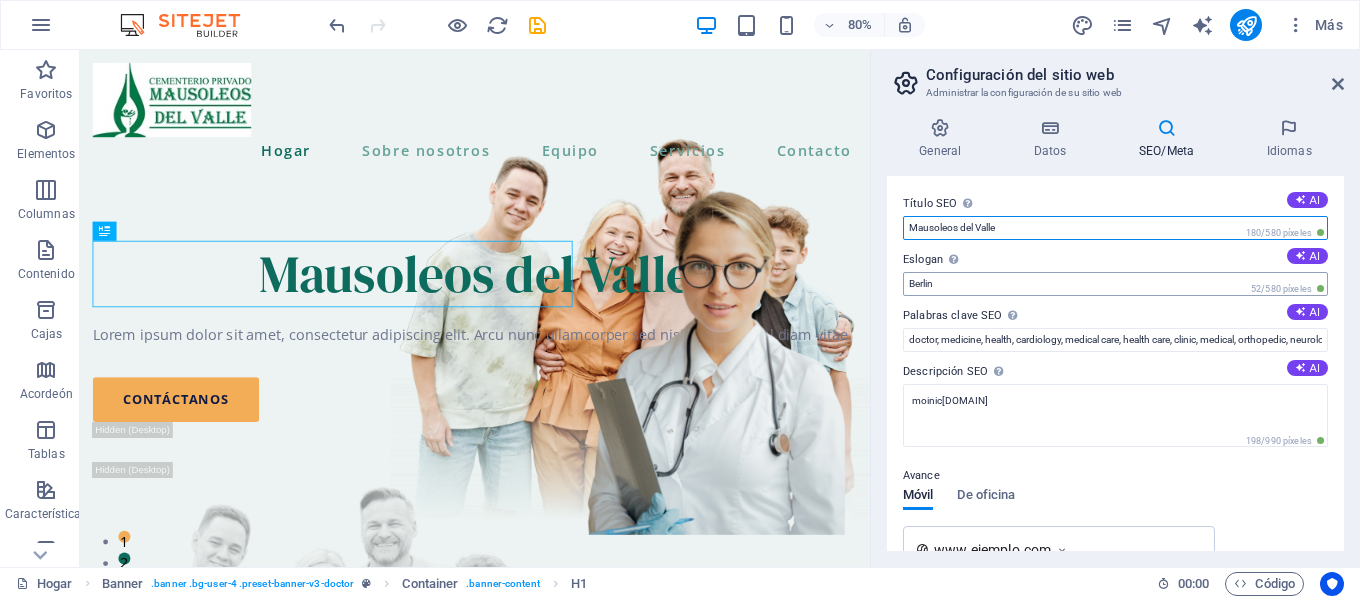 type on "Mausoleos del Valle" 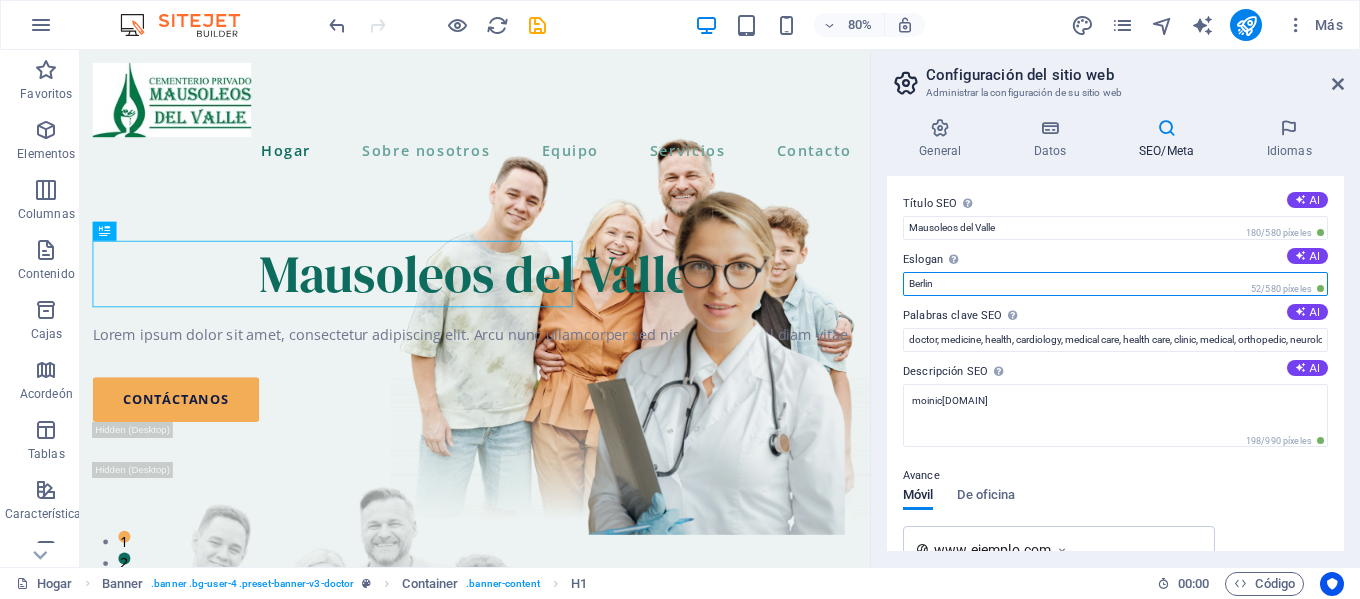 click on "Berlin" at bounding box center [1115, 284] 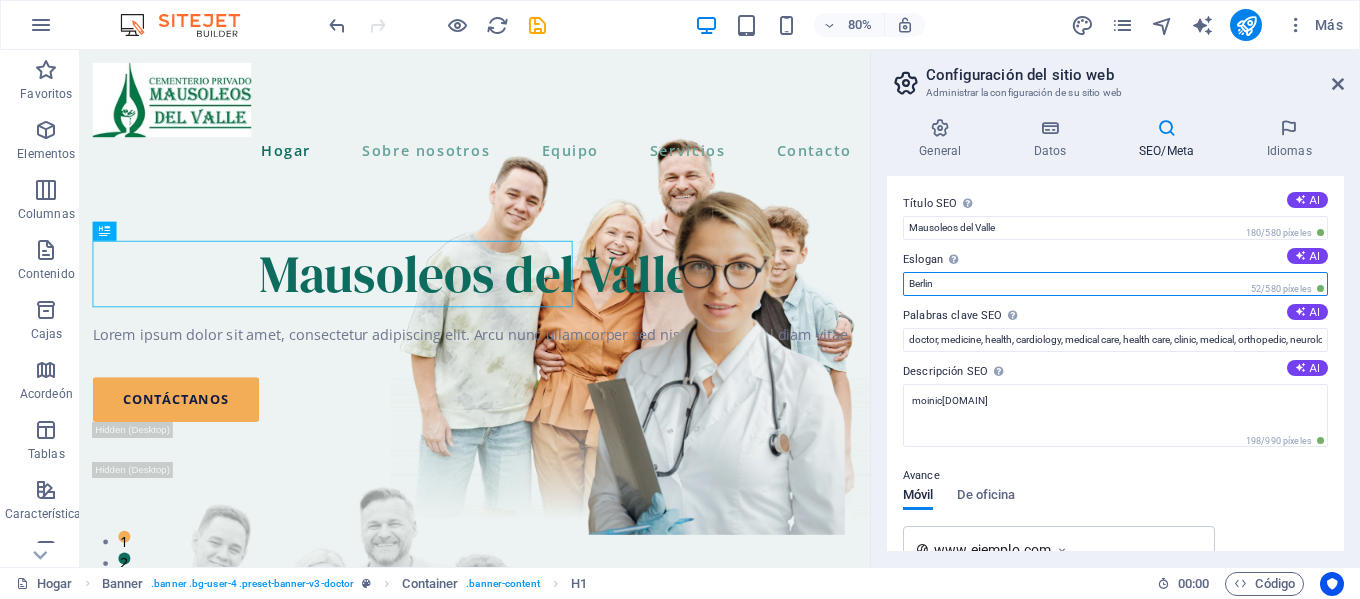 drag, startPoint x: 961, startPoint y: 279, endPoint x: 910, endPoint y: 280, distance: 51.009804 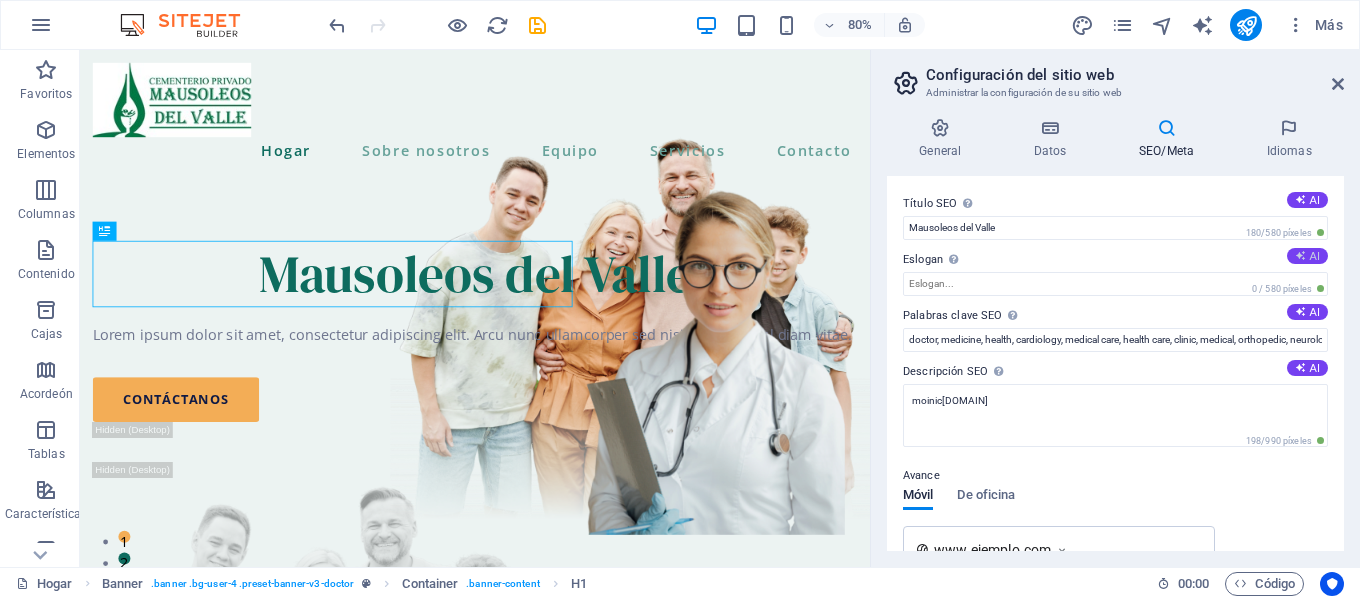 click at bounding box center [1300, 255] 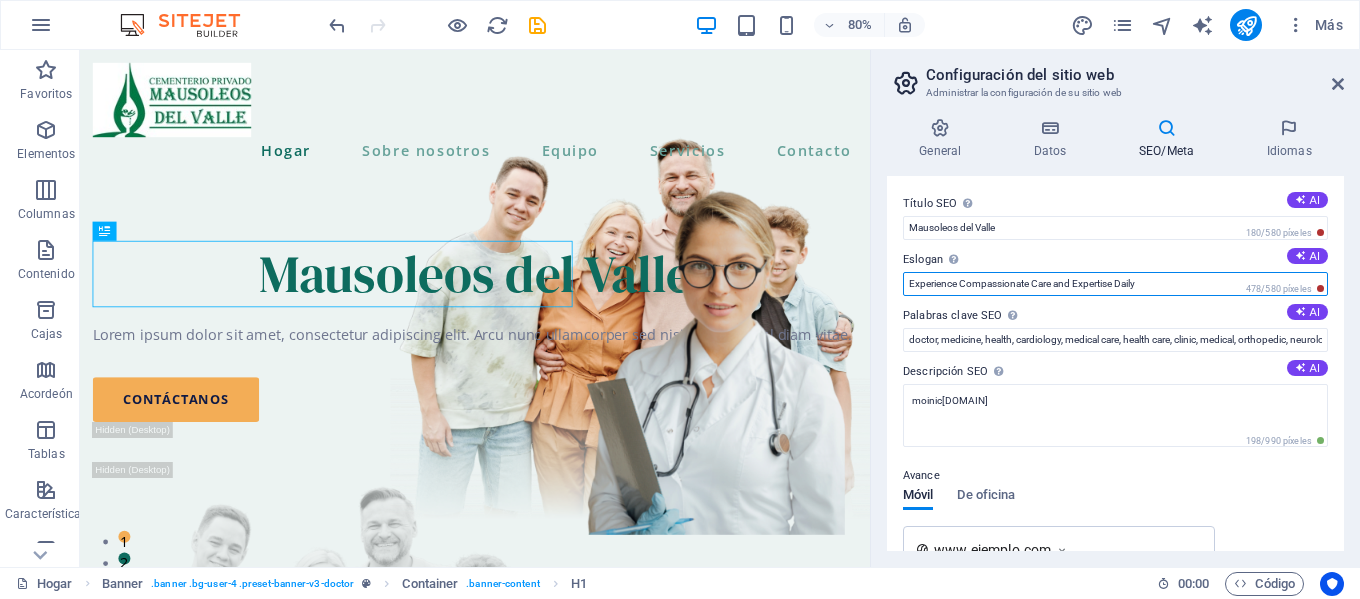 drag, startPoint x: 1166, startPoint y: 287, endPoint x: 909, endPoint y: 281, distance: 257.07004 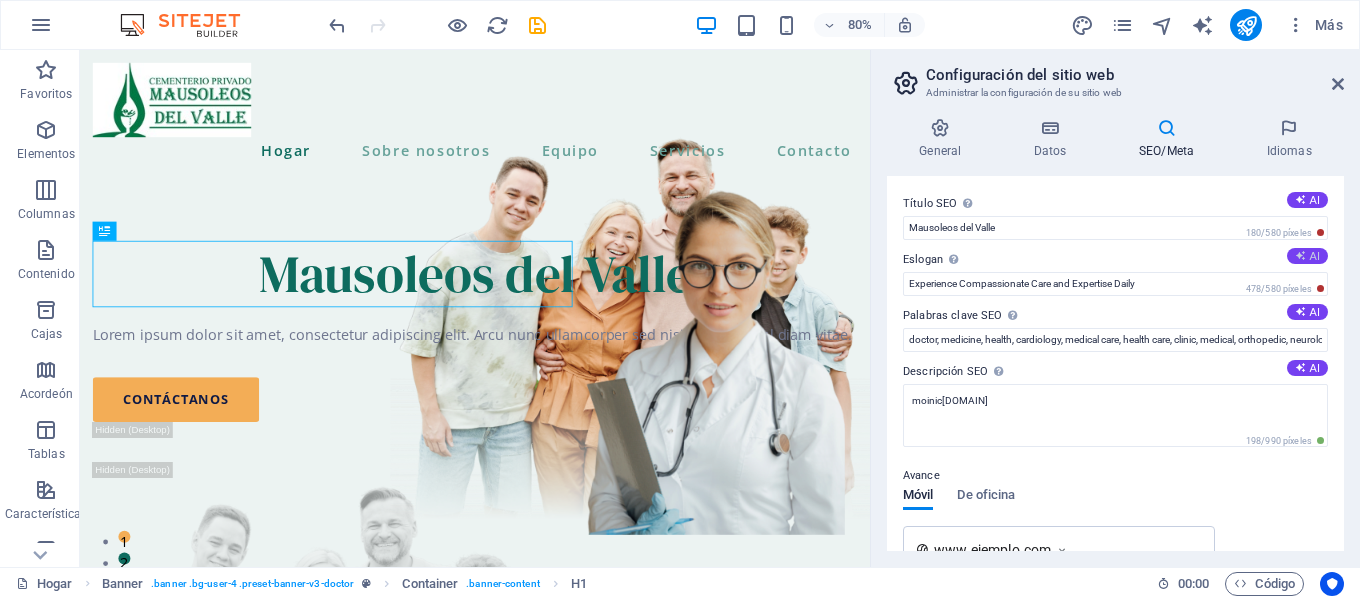 click on "AI" at bounding box center [1307, 256] 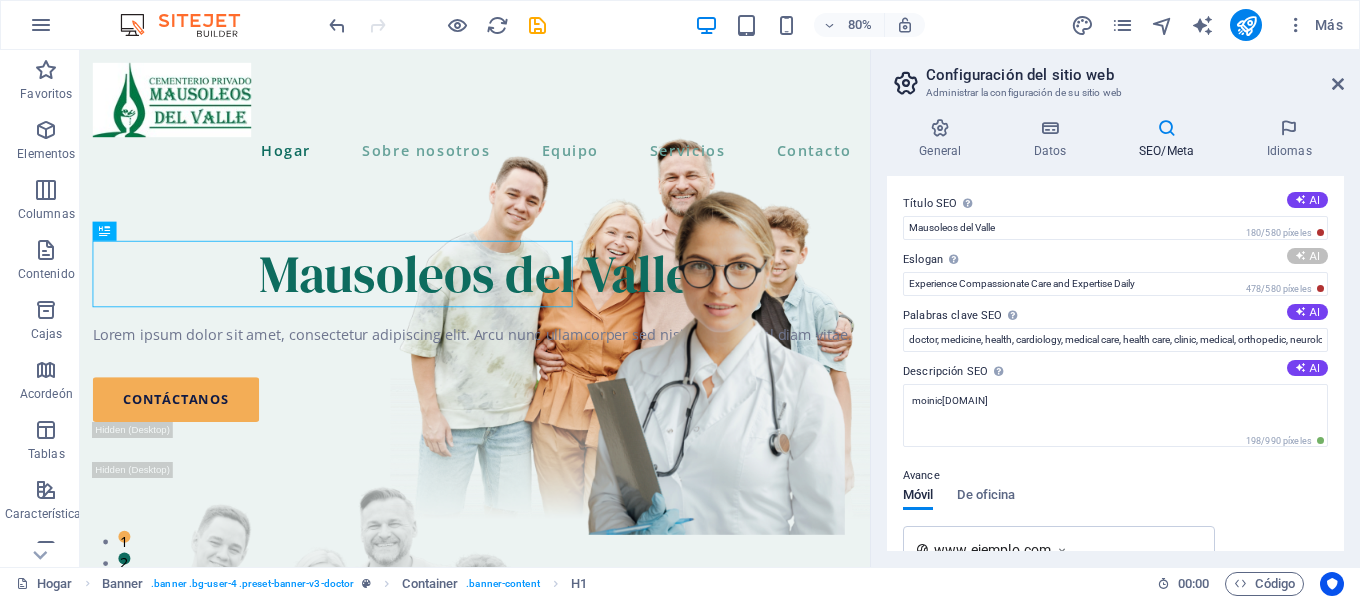 type on "Expert Care for Every Patient, Every Day" 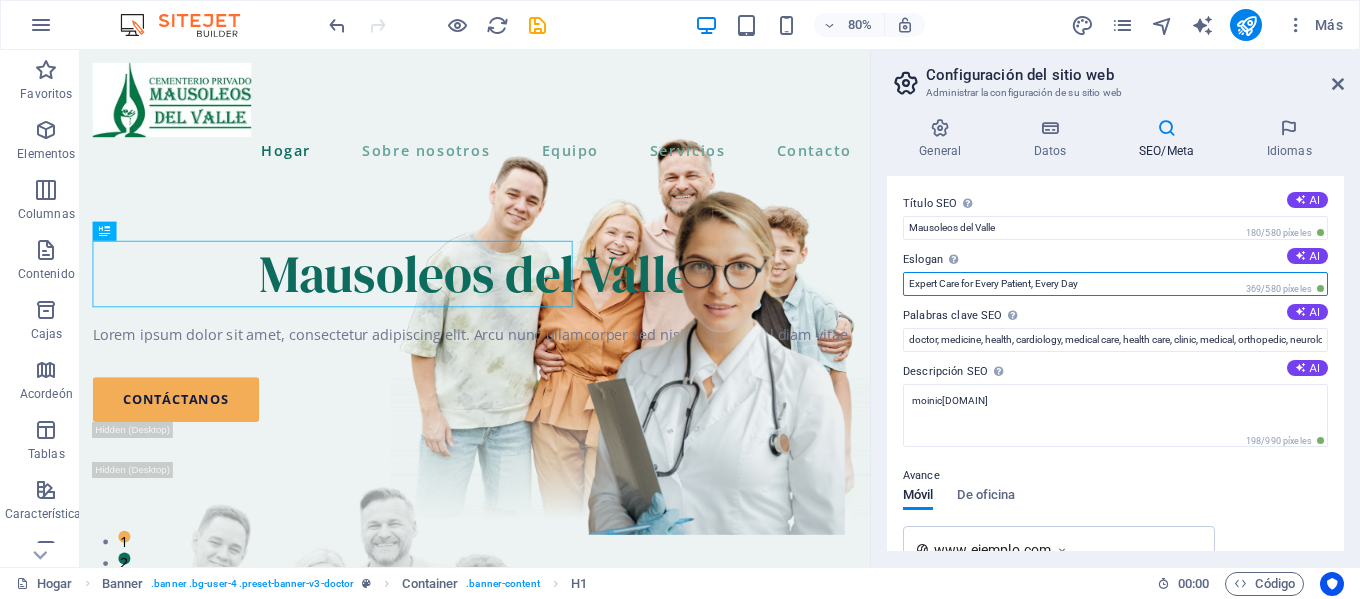 drag, startPoint x: 1093, startPoint y: 285, endPoint x: 896, endPoint y: 284, distance: 197.00253 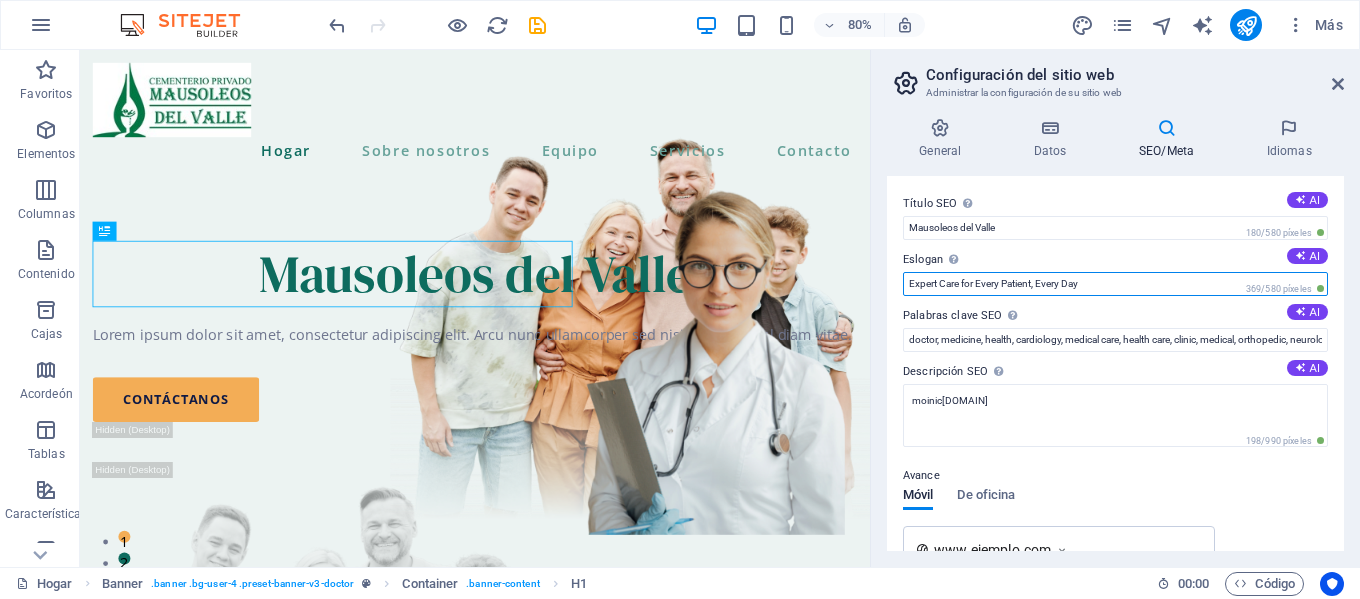 click on "Título SEO El título de su sitio web: haga que sea algo que destaque en los resultados de los motores de búsqueda. AI Mausoleos del Valle 180/580 píxeles Eslogan El eslogan de su sitio web. AI Expert Care for Every Patient, Every Day 369/580 píxeles Palabras clave SEO Lista separada por comas de palabras clave que representan su sitio web. AI doctor, medicine, health, cardiology, medical care, health care, clinic, medical, orthopedic, neurology, general medical care, pulmonology, ophthalmology, chiropractic, dermatology, geriatric care, healthcare, optometry, pediatric , moinic[DOMAIN], [CITY] Descripción SEO Describe el contenido de tu sitio web: ¡esto es crucial para los motores de búsqueda y el SEO! AI moinic[DOMAIN] 198/990 píxeles Avance Móvil De oficina www.ejemplo.com Mausoleos del Valle - Atención experta para cada paciente, todos los días moinic[DOMAIN] Ajustes Sin índice Sensible Metaetiquetas Identificación de Google Analytics" at bounding box center (1115, 363) 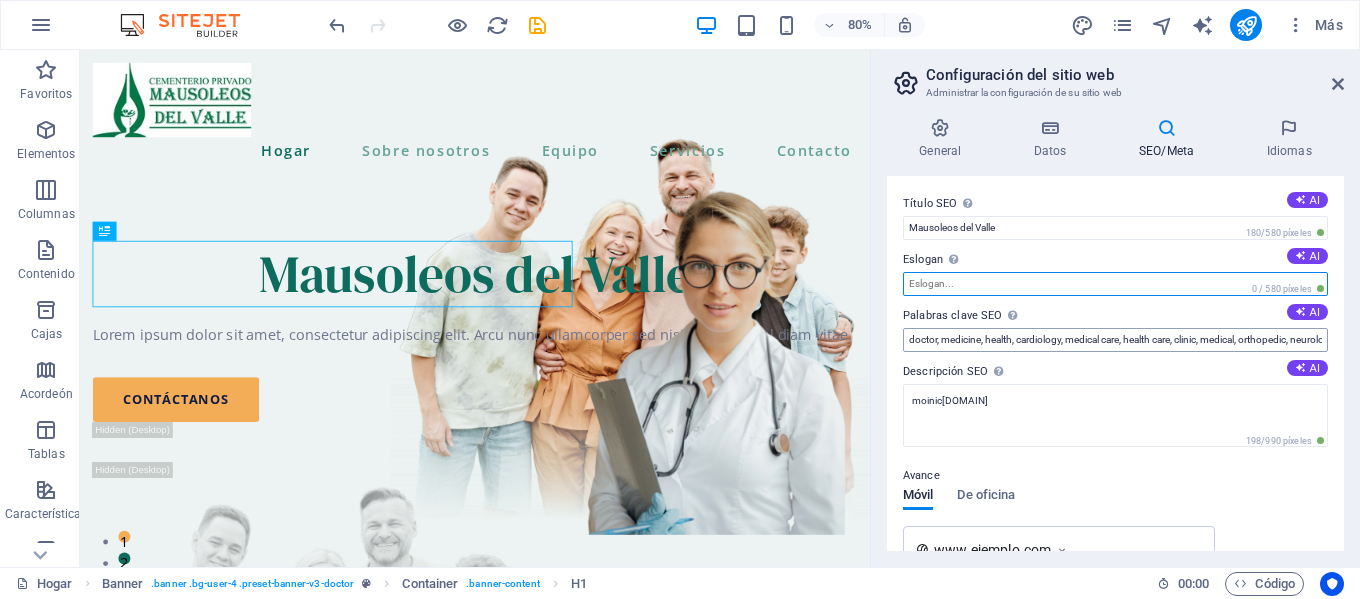 type 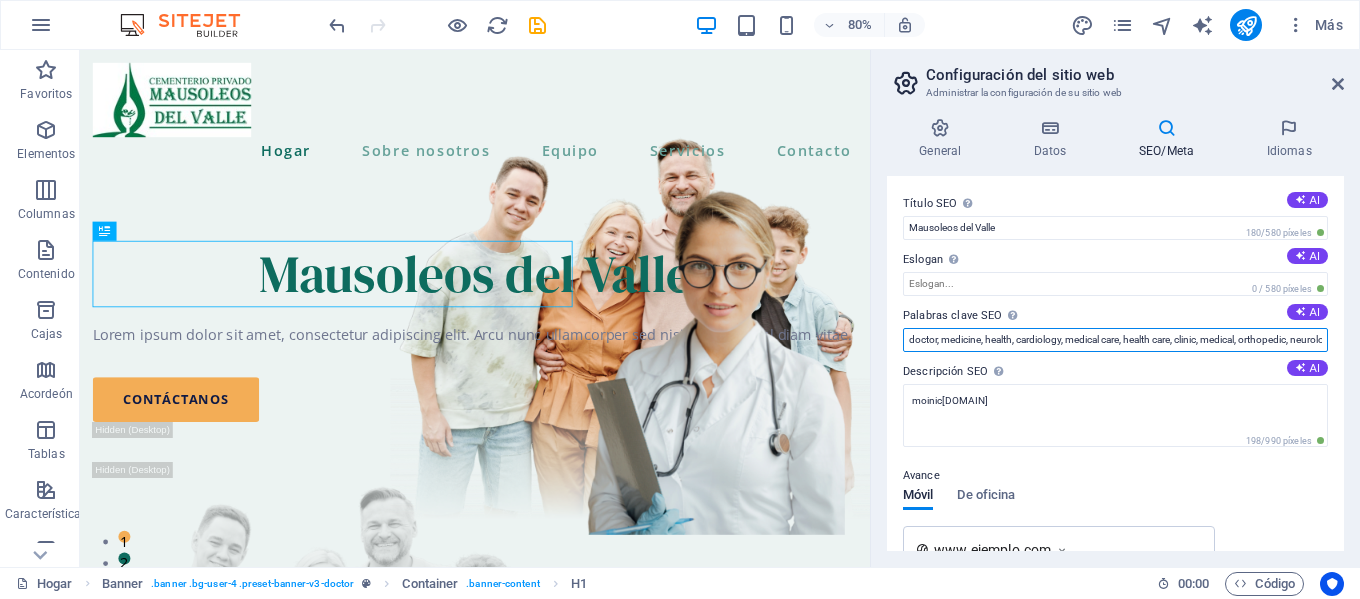 click on "doctor, medicine, health, cardiology, medical care, health care, clinic, medical, orthopedic, neurology, general medical care, pulmonology, ophthalmology, chiropractic, dermatology, geriatric care, healthcare, optometry, pediatric , moinic[DOMAIN], [CITY]" at bounding box center (1115, 340) 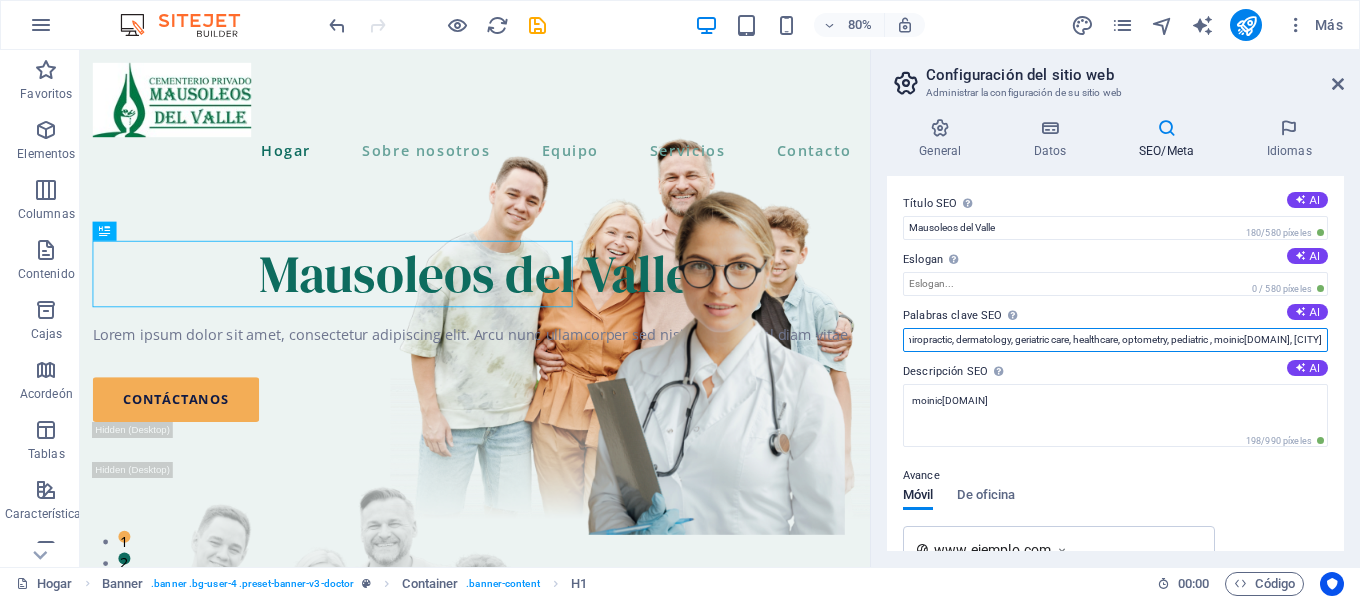 scroll, scrollTop: 0, scrollLeft: 759, axis: horizontal 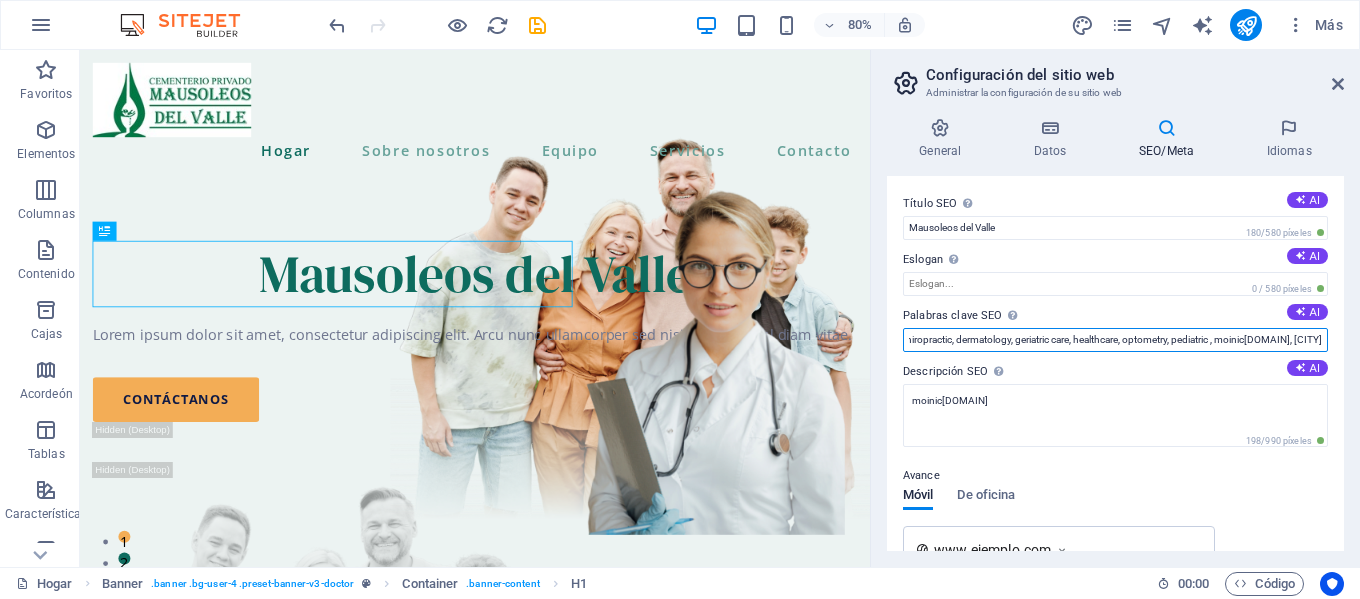 drag, startPoint x: 905, startPoint y: 340, endPoint x: 1338, endPoint y: 346, distance: 433.04156 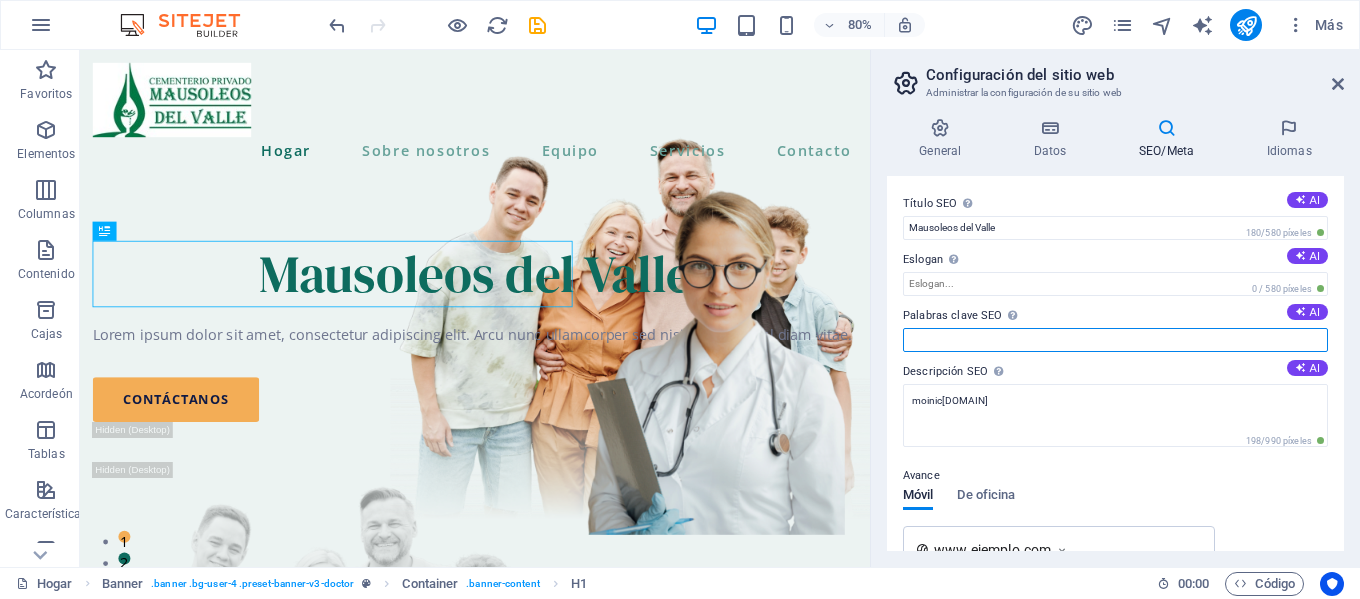 scroll, scrollTop: 0, scrollLeft: 0, axis: both 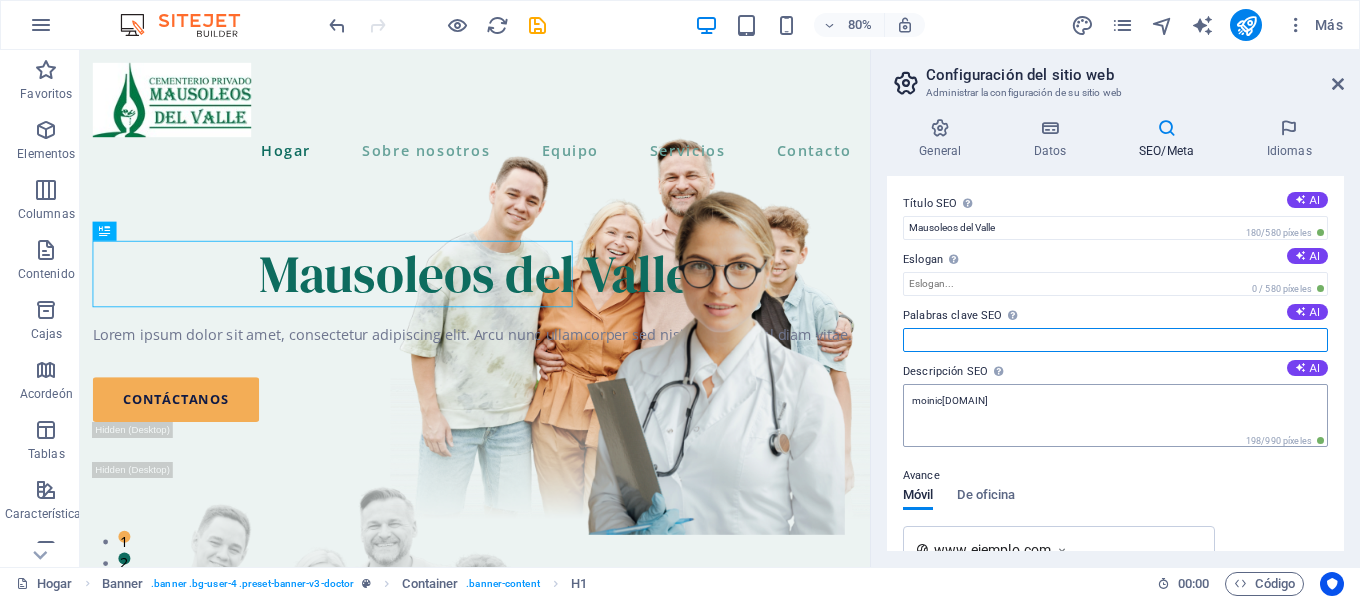 type 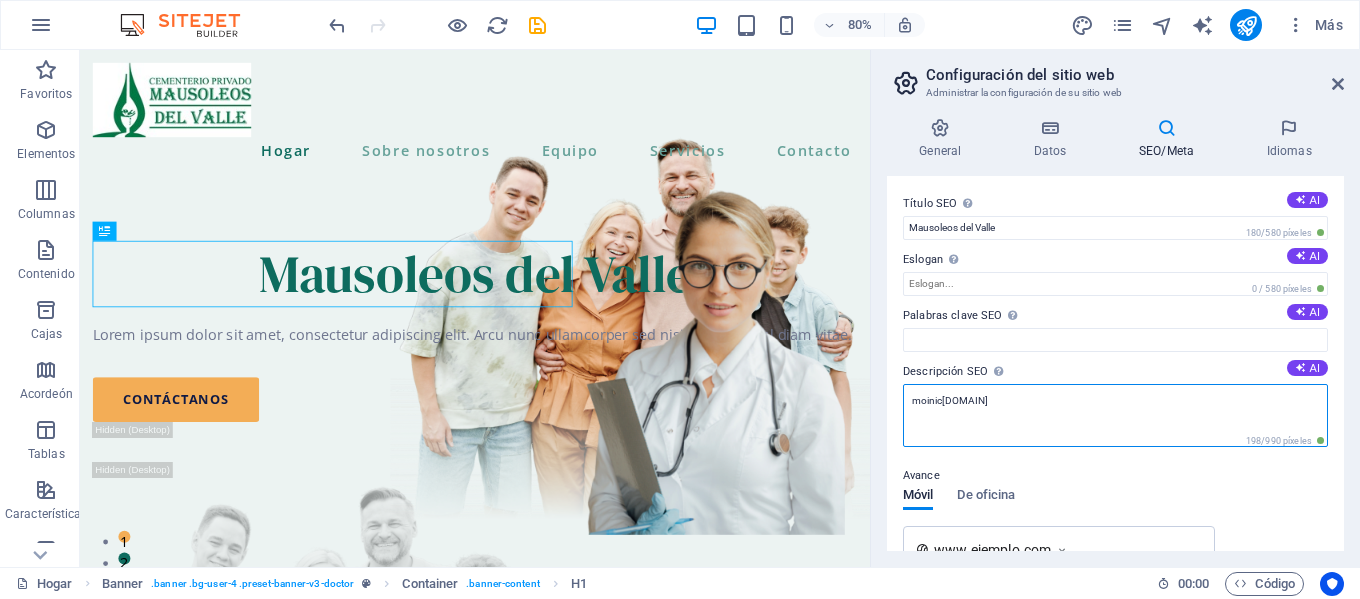 click on "moinic[DOMAIN]" at bounding box center (1115, 415) 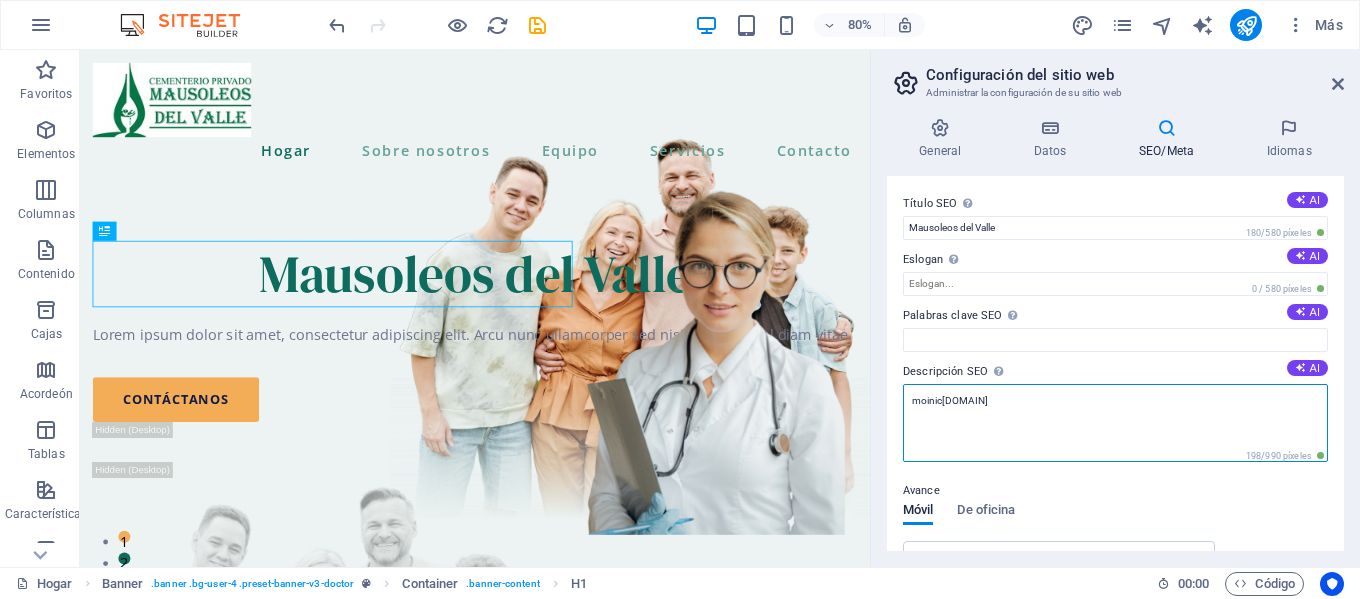 drag, startPoint x: 1117, startPoint y: 403, endPoint x: 892, endPoint y: 394, distance: 225.17993 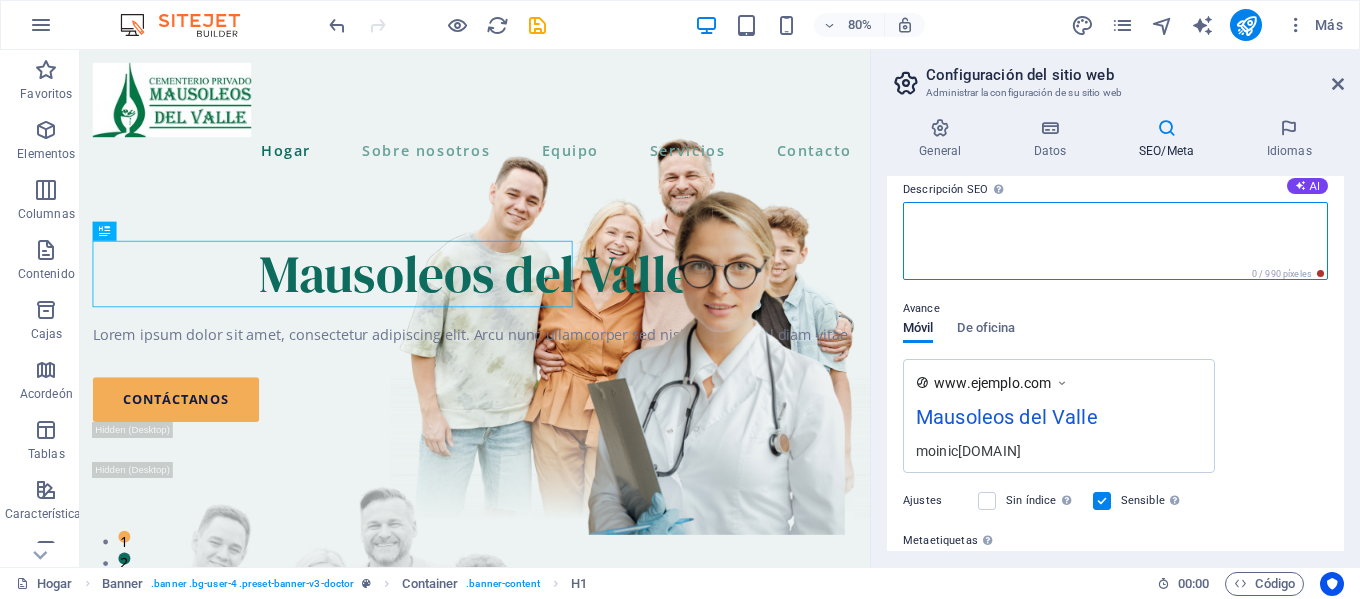 scroll, scrollTop: 200, scrollLeft: 0, axis: vertical 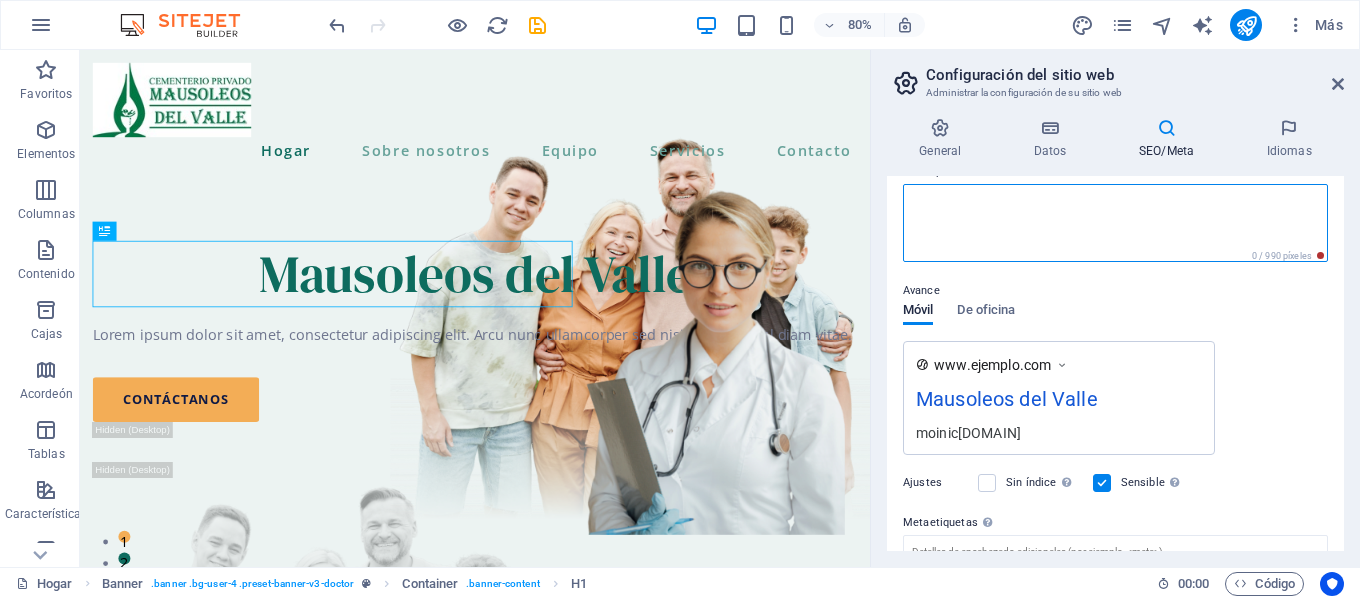 type 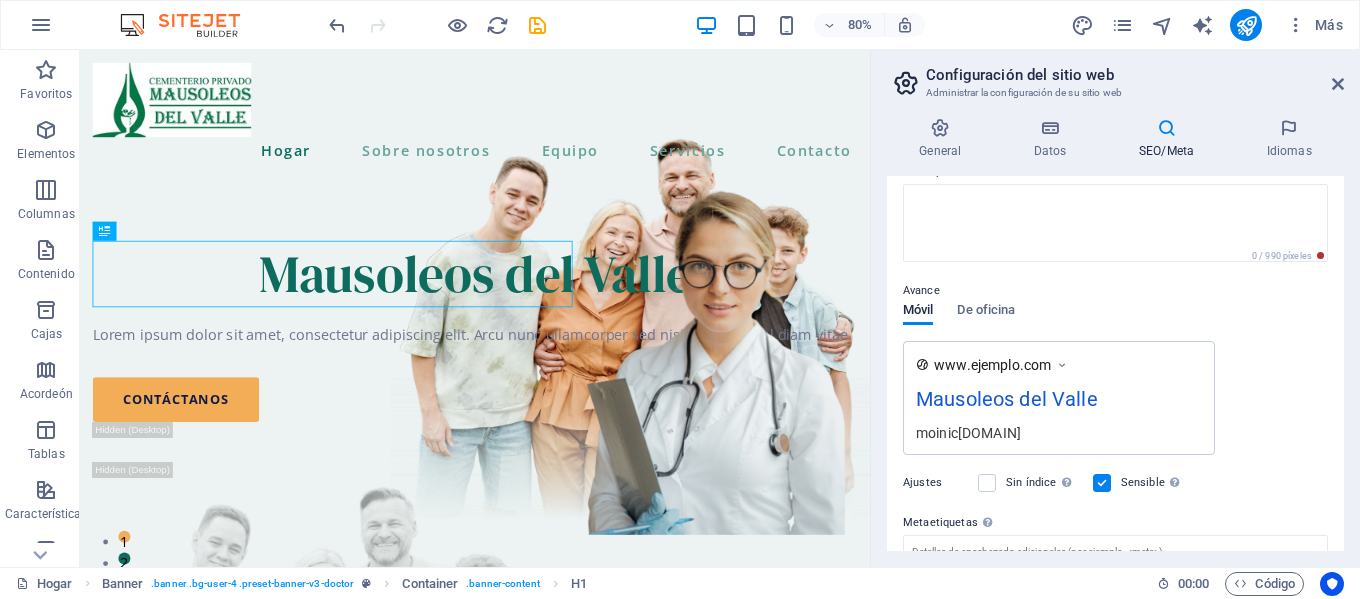 click on "Avance Móvil De oficina www.ejemplo.com Mausoleos del Valle moinic[DOMAIN]" at bounding box center [1115, 359] 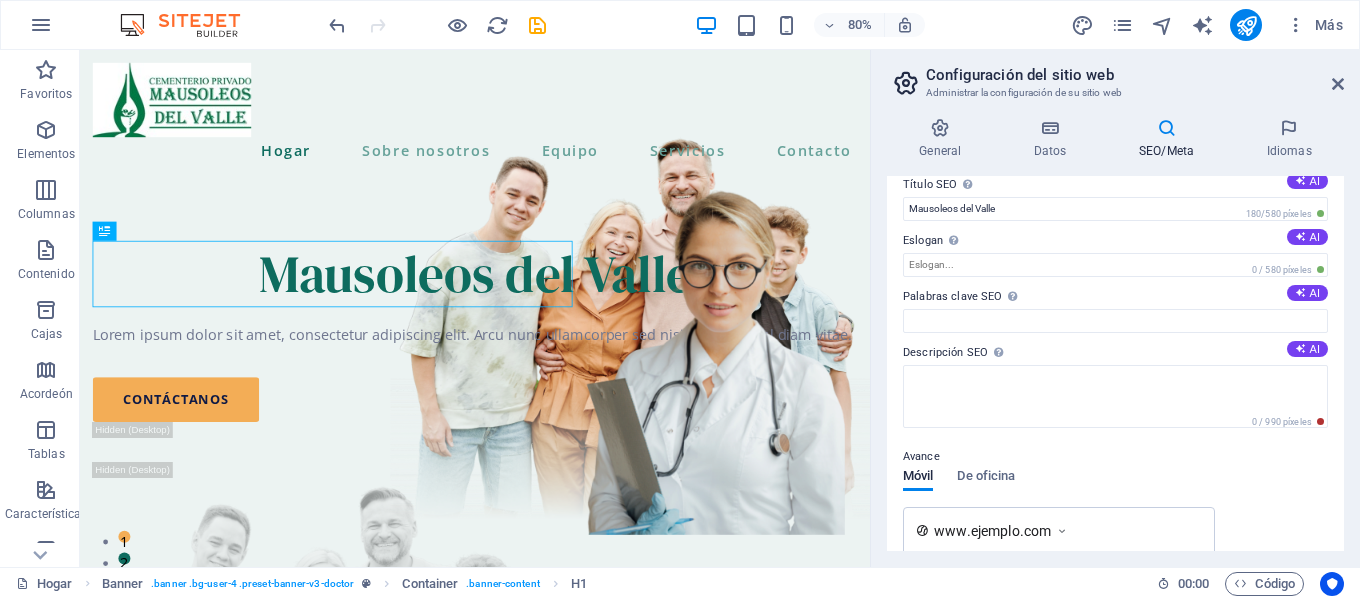 scroll, scrollTop: 0, scrollLeft: 0, axis: both 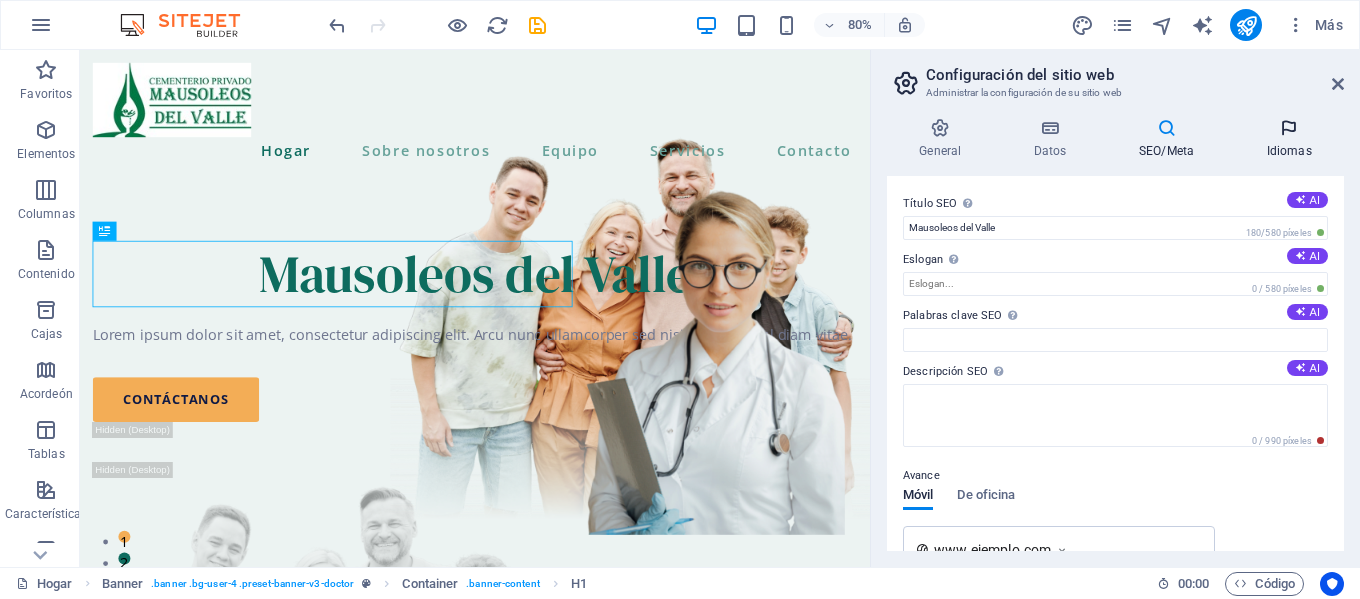 click on "Idiomas" at bounding box center [1289, 151] 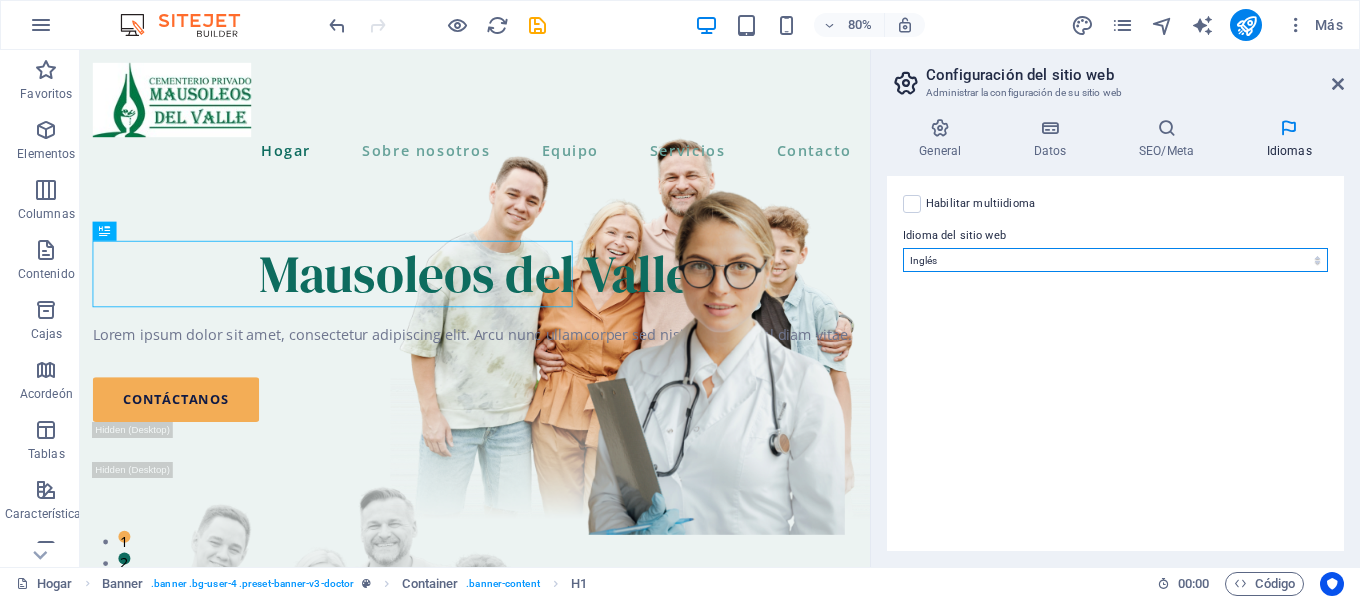 click on "Abjasio Lejos africaans Akan albanés Amárico árabe aragonés armenio Assamese Avaric Avestan Aymara azerbaiyano Bambara baskir vasco bielorruso bengalí Lenguas bihari Bislama Bokmål bosnio Bretón búlgaro birmano catalán Jemer central Chamorro Chechen Chino eslavo eclesiástico Chuvasio de Cornualles corso Cree croata checo danés Holandés Dzongkha Inglés esperanto estonio Ewe feroés Farsi (persa) Fiyiano finlandés Francés Fulah gaélico gallego Ganda georgiano Alemán Griego Groenlandés Guaraní Gujarati criollo haitiano Hausa hebreo Herero hindi Hiri Motu húngaro islandés Sí Igbo indonesio Interlingua Interlingüística Inuktitut Inupiaq irlandés italiano japonés javanés Canarés Kanuri Cachemira kazajo kikuyu Kinyarwanda Komi Congo coreano kurdo Kwanyama Kirguistán Laosiano latín letón Limburgués Lingala lituano Luba-Katanga luxemburgués macedónio madagascarí malayo Malabar Maldivas maltés de la isla de Man maorí Maratí marshaleses mongol Nauru Navajo Ndonga Nepalí noruego Twi" at bounding box center (1115, 260) 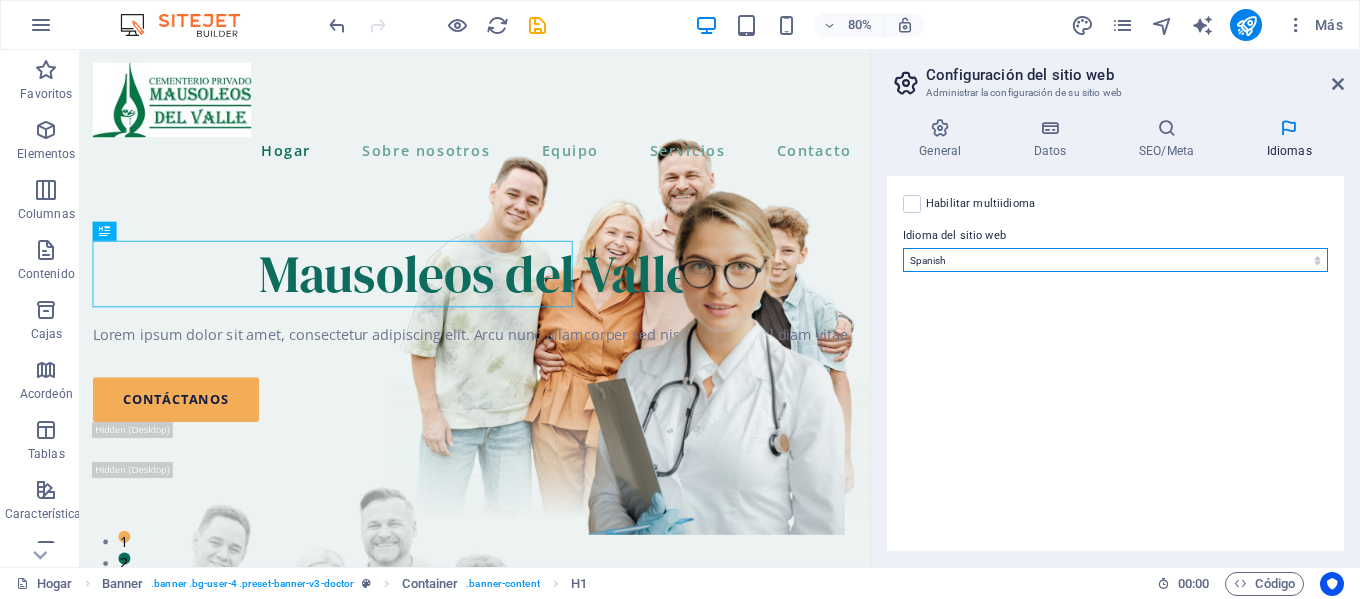 click on "Abjasio Lejos africaans Akan albanés Amárico árabe aragonés armenio Assamese Avaric Avestan Aymara azerbaiyano Bambara baskir vasco bielorruso bengalí Lenguas bihari Bislama Bokmål bosnio Bretón búlgaro birmano catalán Jemer central Chamorro Chechen Chino eslavo eclesiástico Chuvasio de Cornualles corso Cree croata checo danés Holandés Dzongkha Inglés esperanto estonio Ewe feroés Farsi (persa) Fiyiano finlandés Francés Fulah gaélico gallego Ganda georgiano Alemán Griego Groenlandés Guaraní Gujarati criollo haitiano Hausa hebreo Herero hindi Hiri Motu húngaro islandés Sí Igbo indonesio Interlingua Interlingüística Inuktitut Inupiaq irlandés italiano japonés javanés Canarés Kanuri Cachemira kazajo kikuyu Kinyarwanda Komi Congo coreano kurdo Kwanyama Kirguistán Laosiano latín letón Limburgués Lingala lituano Luba-Katanga luxemburgués macedónio madagascarí malayo Malabar Maldivas maltés de la isla de Man maorí Maratí marshaleses mongol Nauru Navajo Ndonga Nepalí noruego Twi" at bounding box center [1115, 260] 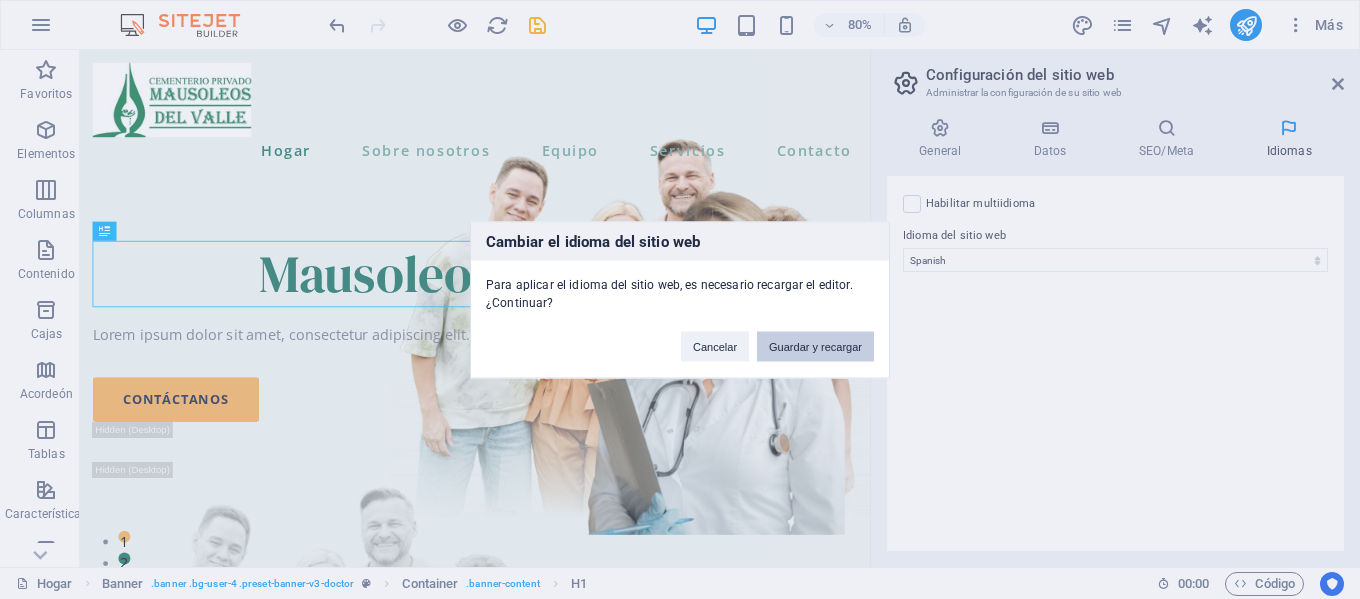 click on "Guardar y recargar" at bounding box center (815, 346) 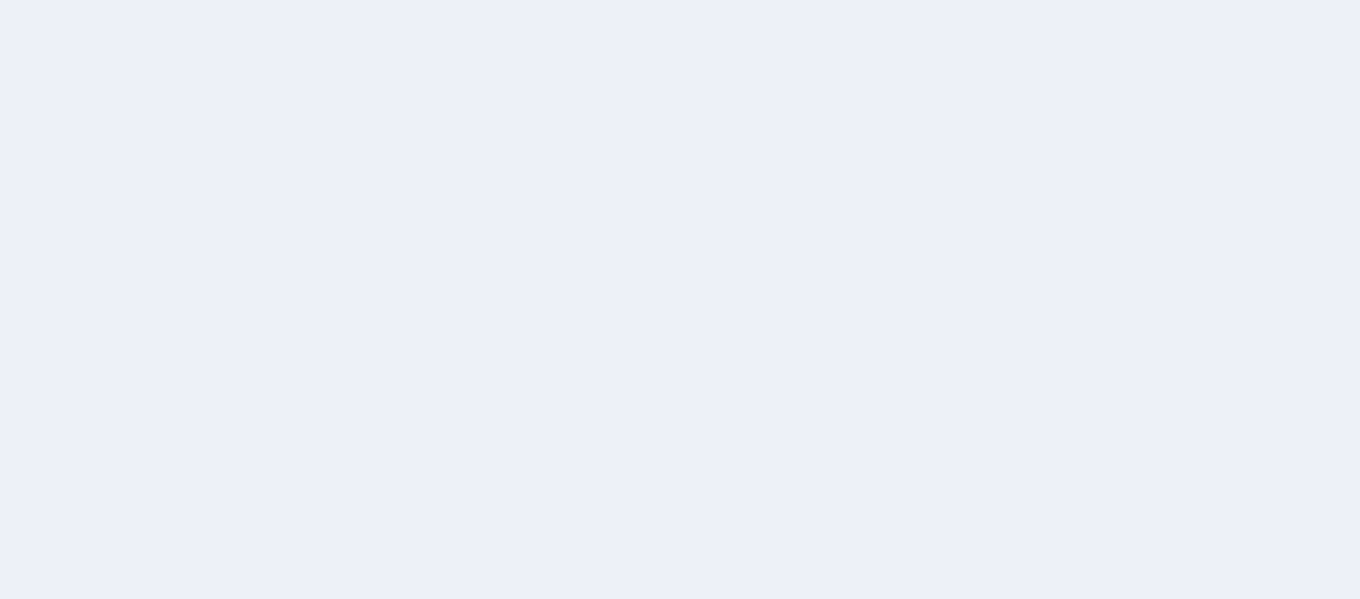 scroll, scrollTop: 0, scrollLeft: 0, axis: both 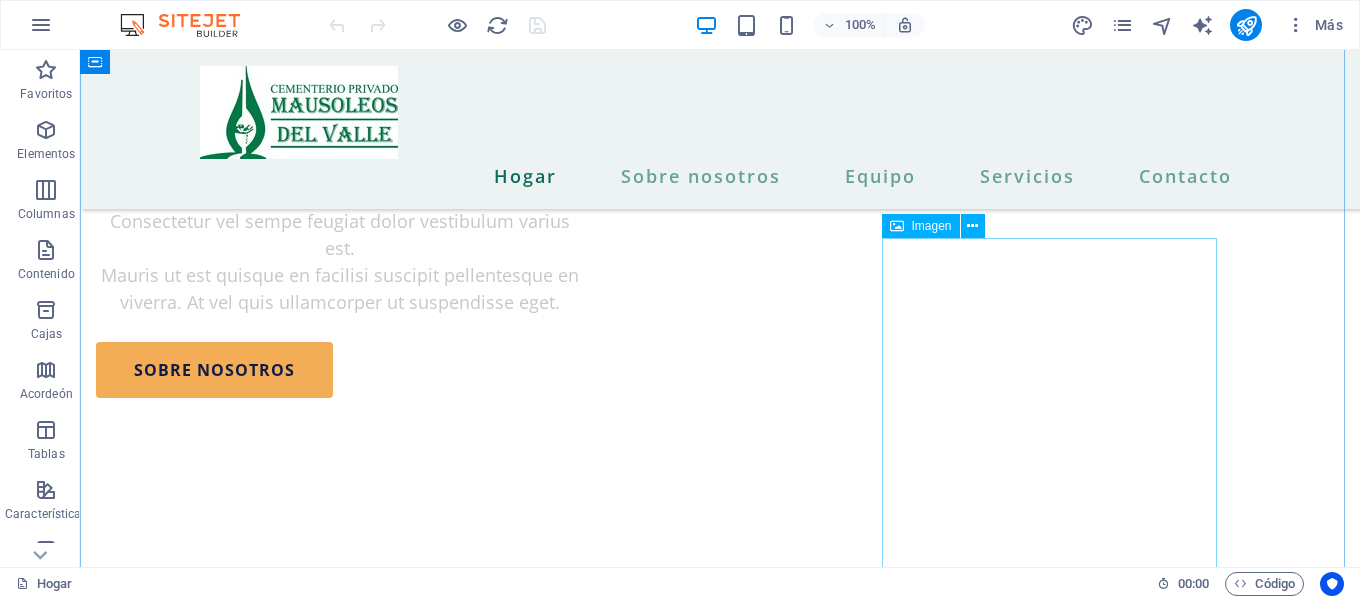 click at bounding box center (1160, -2425) 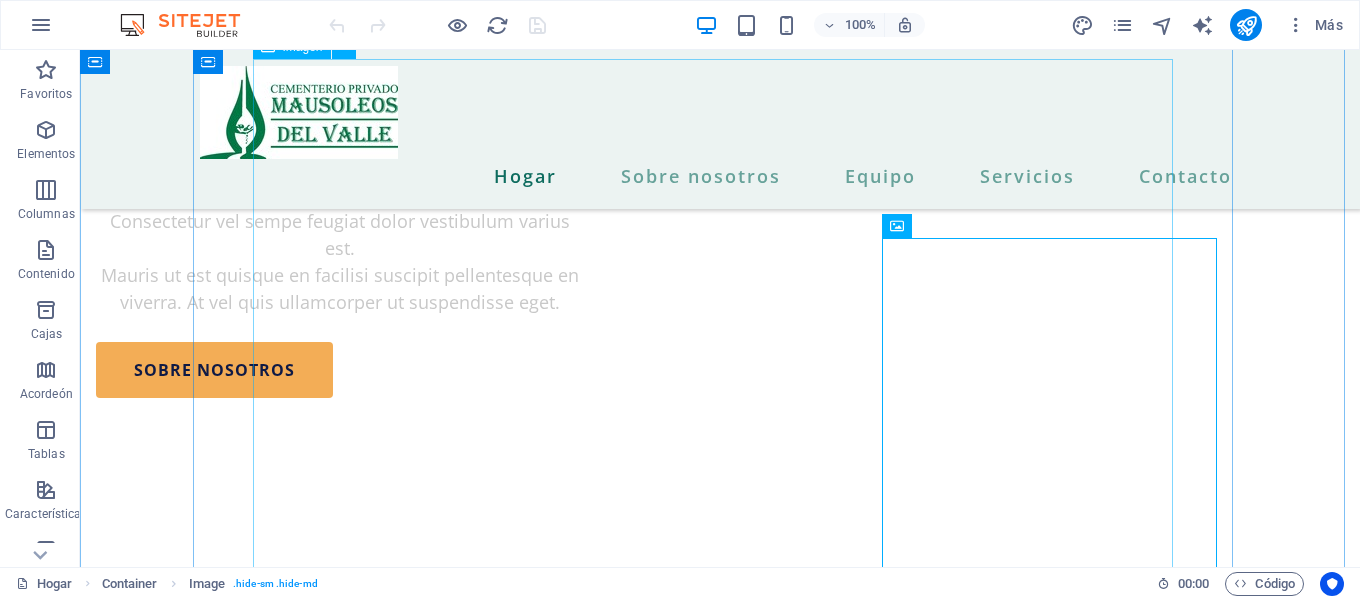 click at bounding box center [720, 1226] 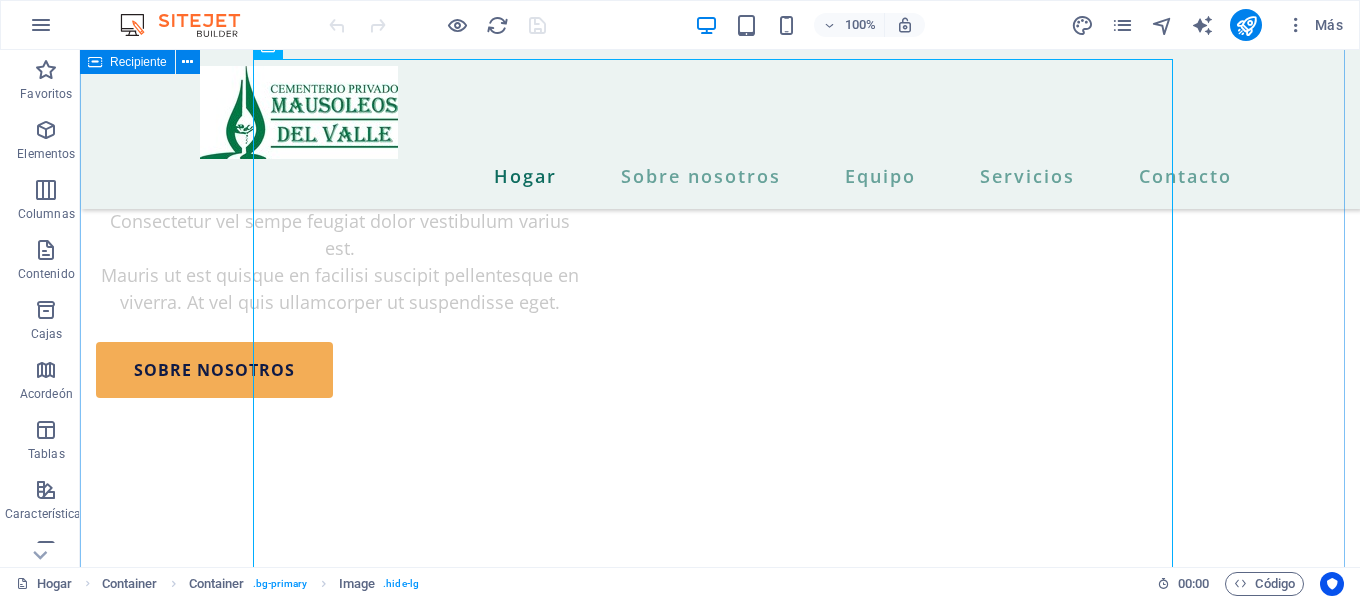 click on "Contamos con modernos sistemas de diagnóstico. Lorem ipsum dolor sit amet, consectetur adipiscing elit. Parturiente mecenas pretium massa donec enim. Orci, odio aenean semper ullamcorper est nunc sapien eget ullamcorper." at bounding box center (720, 1047) 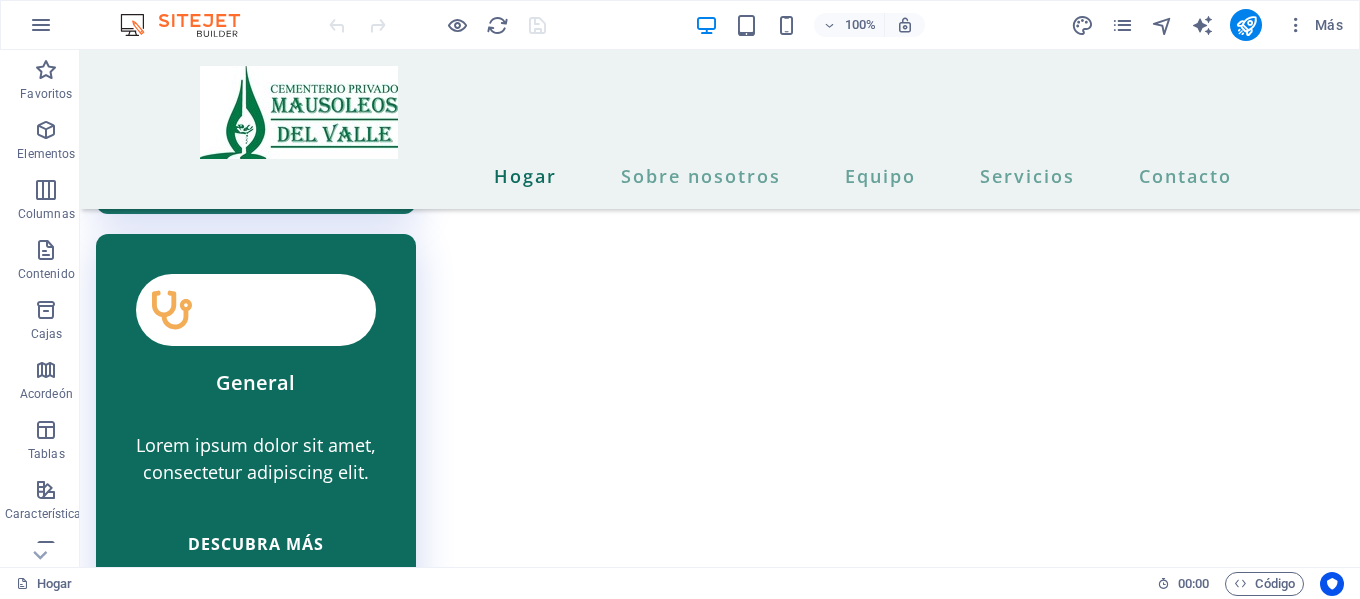 scroll, scrollTop: 5554, scrollLeft: 0, axis: vertical 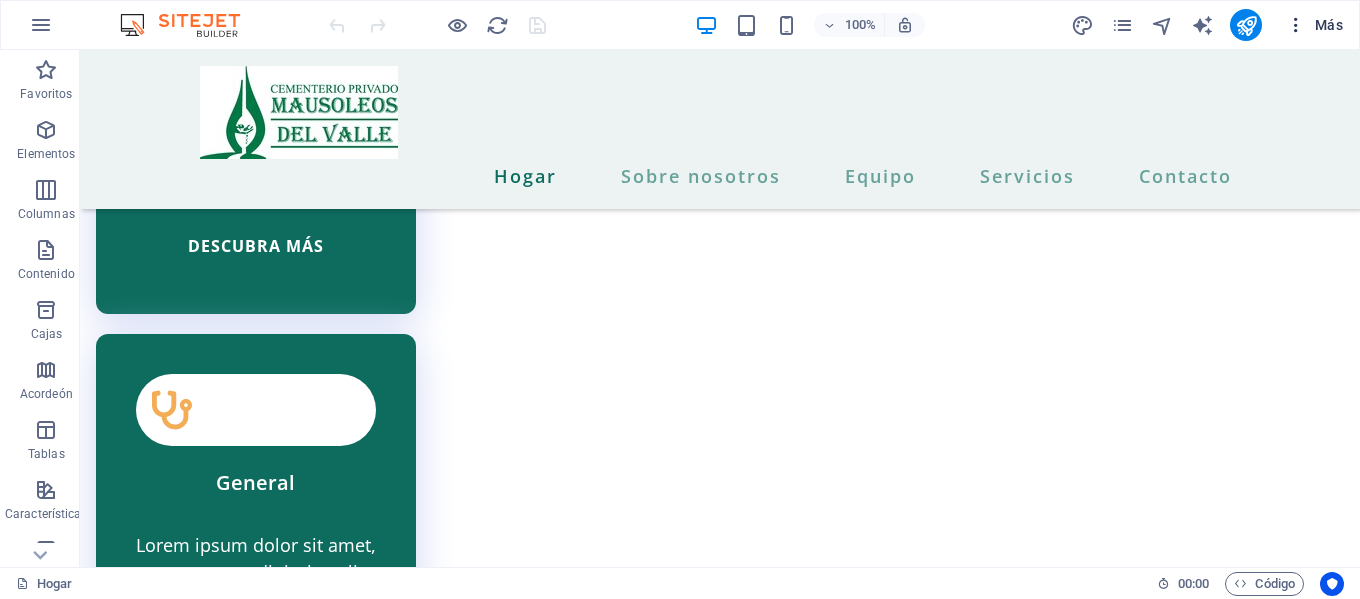 click at bounding box center (1296, 25) 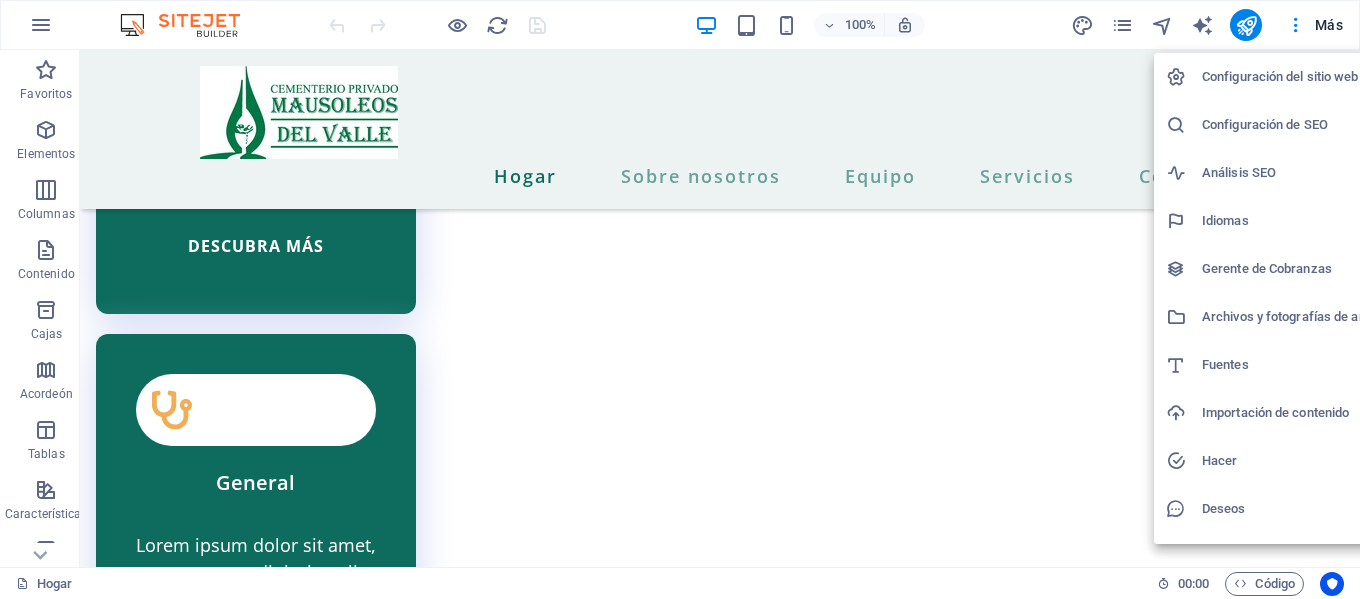 click on "Configuración del sitio web" at bounding box center (1280, 76) 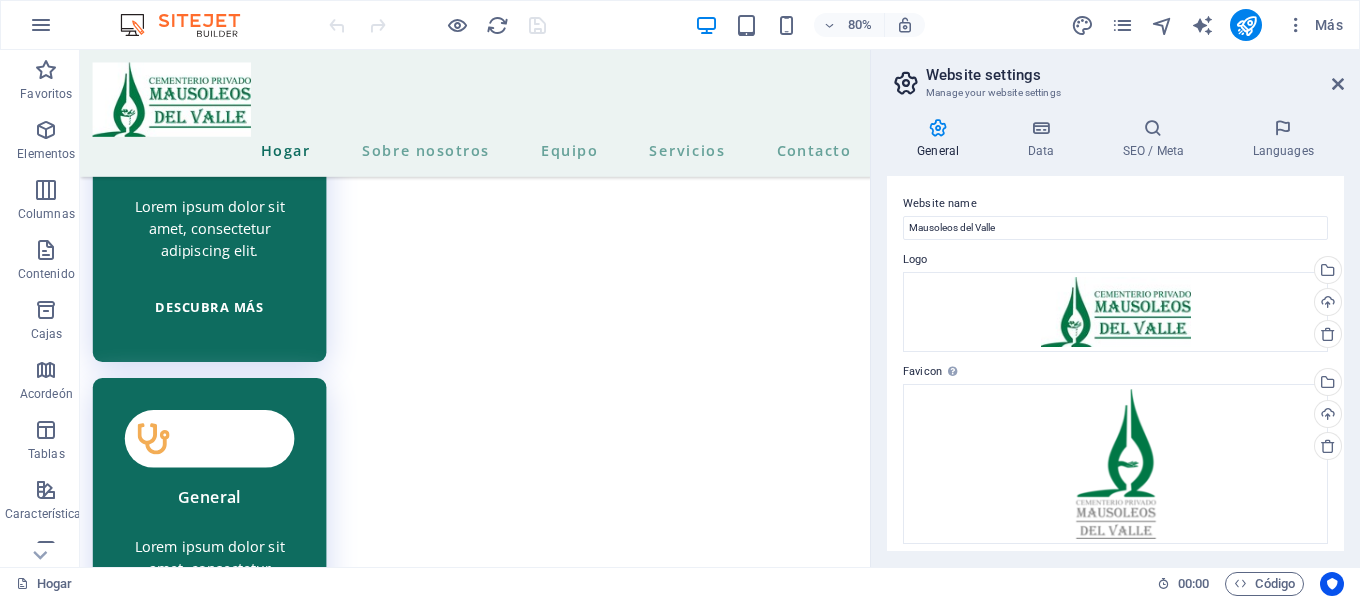scroll, scrollTop: 5744, scrollLeft: 0, axis: vertical 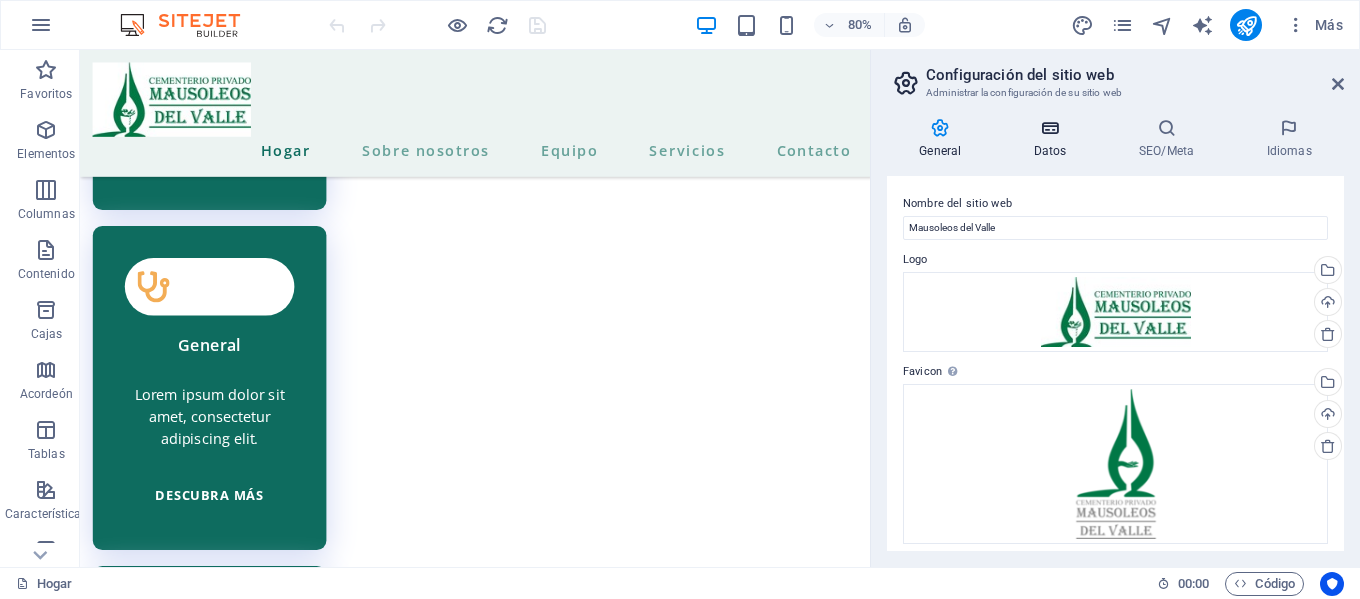 click on "Datos" at bounding box center (1050, 151) 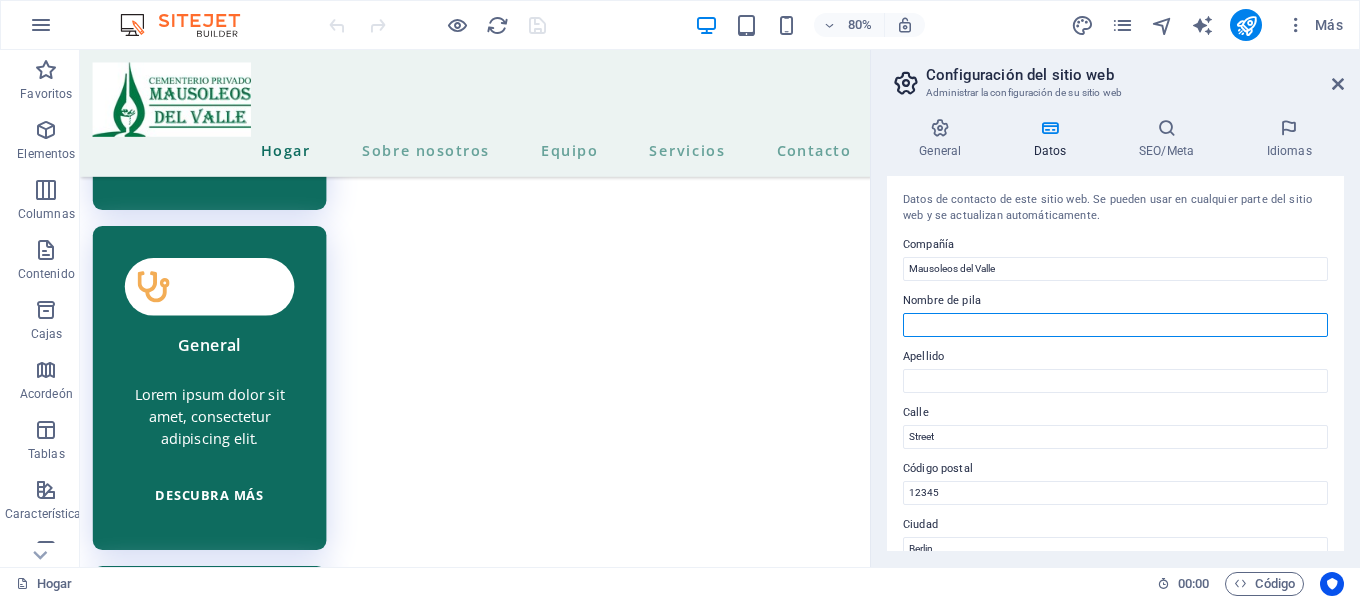 click on "Nombre de pila" at bounding box center [1115, 325] 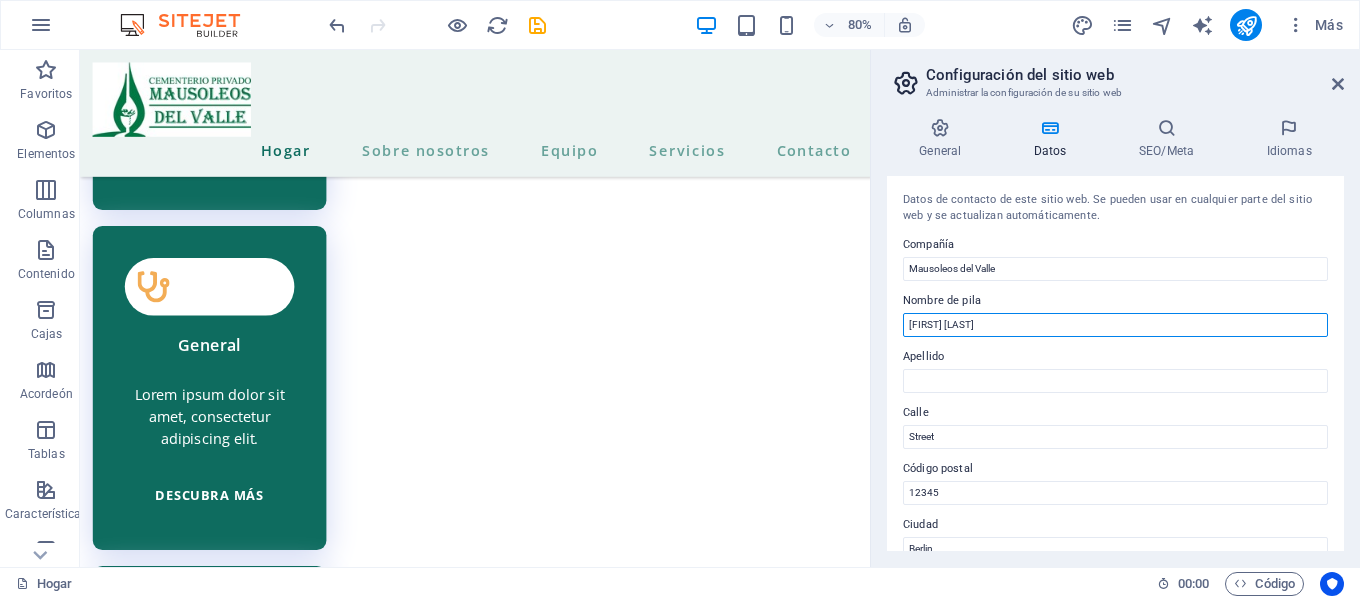 drag, startPoint x: 969, startPoint y: 333, endPoint x: 935, endPoint y: 327, distance: 34.525352 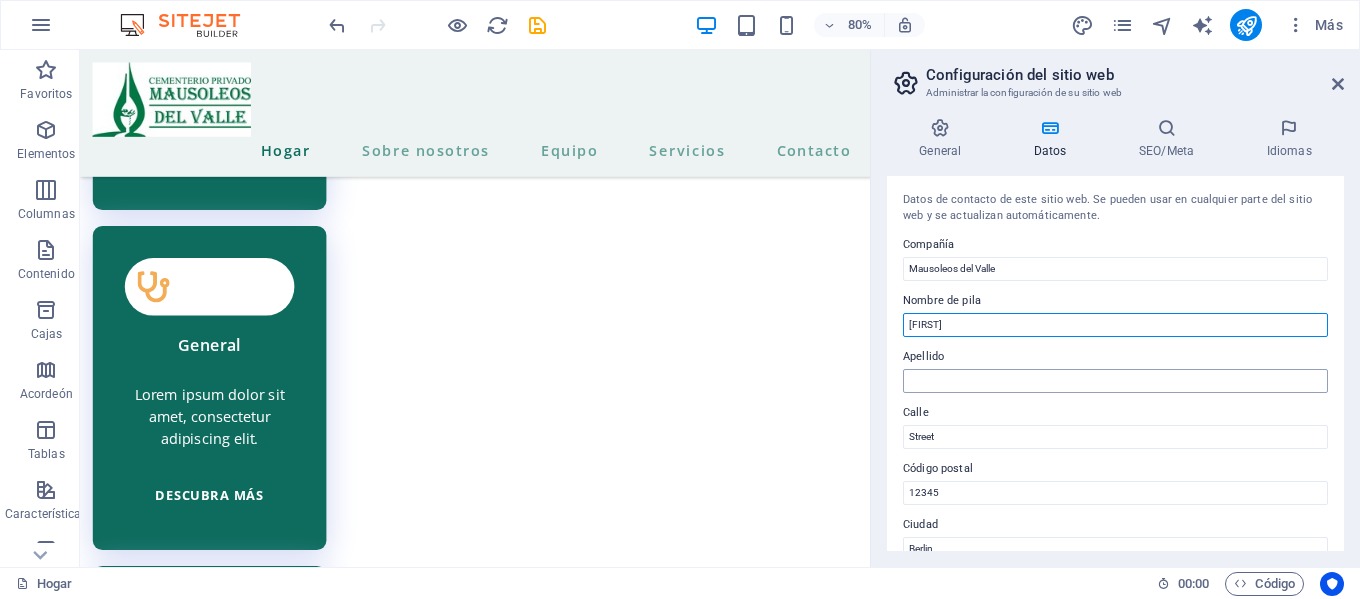 type on "Delia" 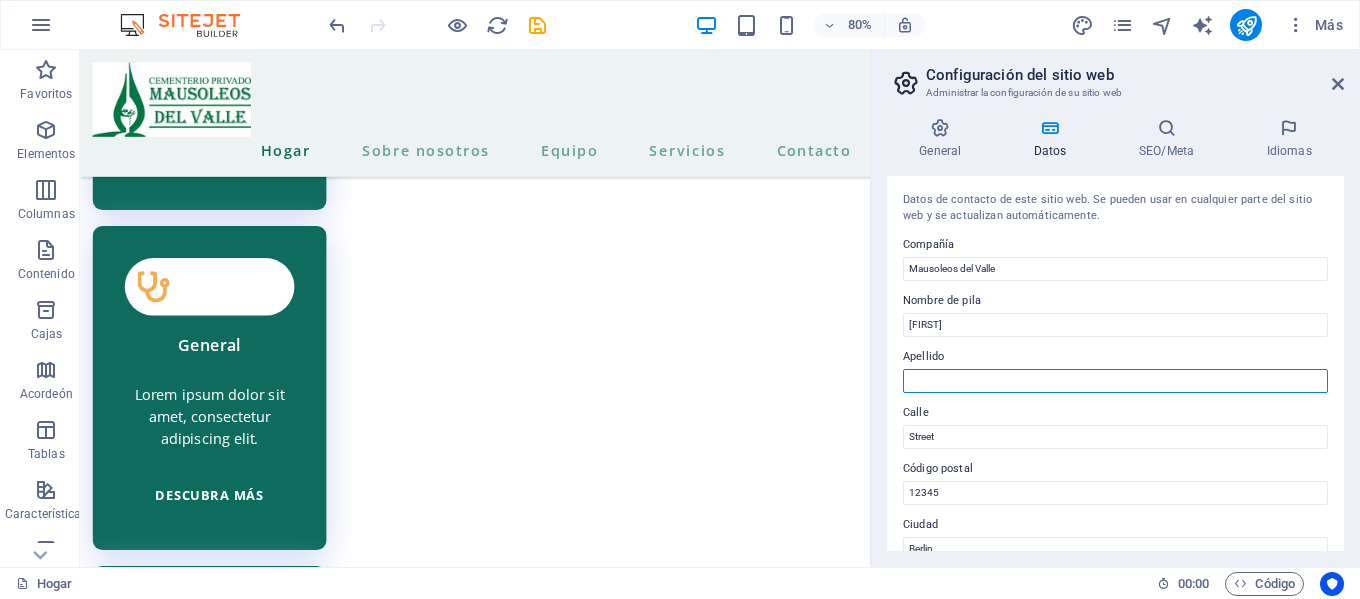 click on "Apellido" at bounding box center [1115, 381] 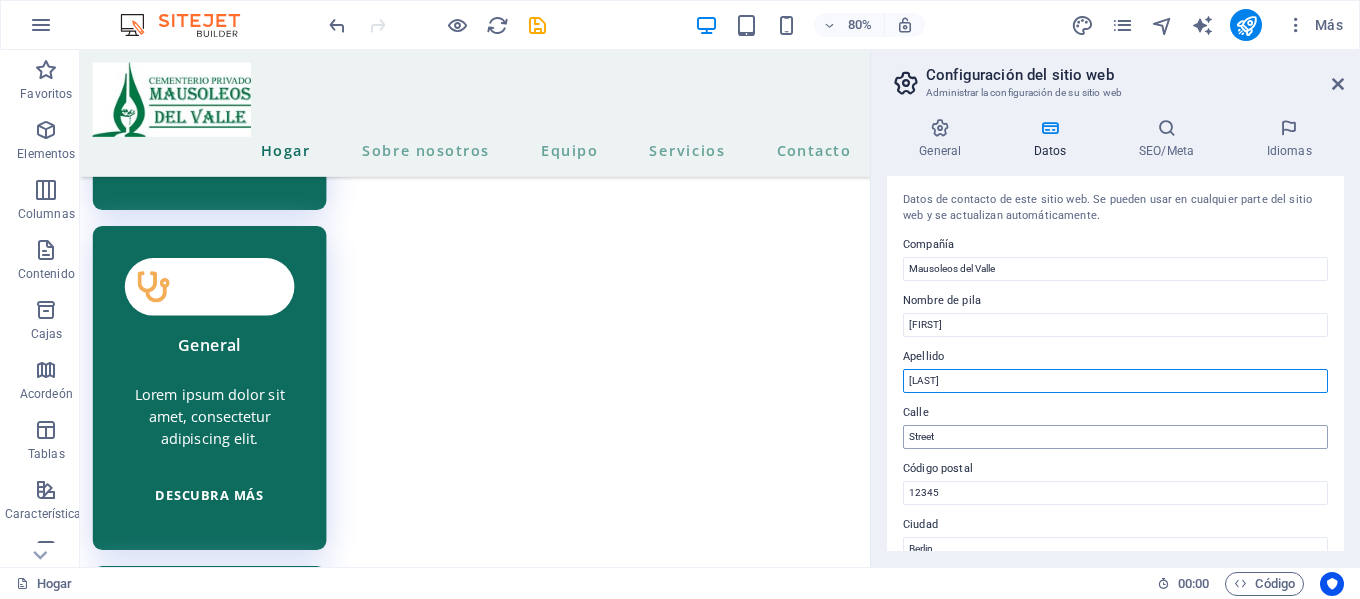 type on "Lozano" 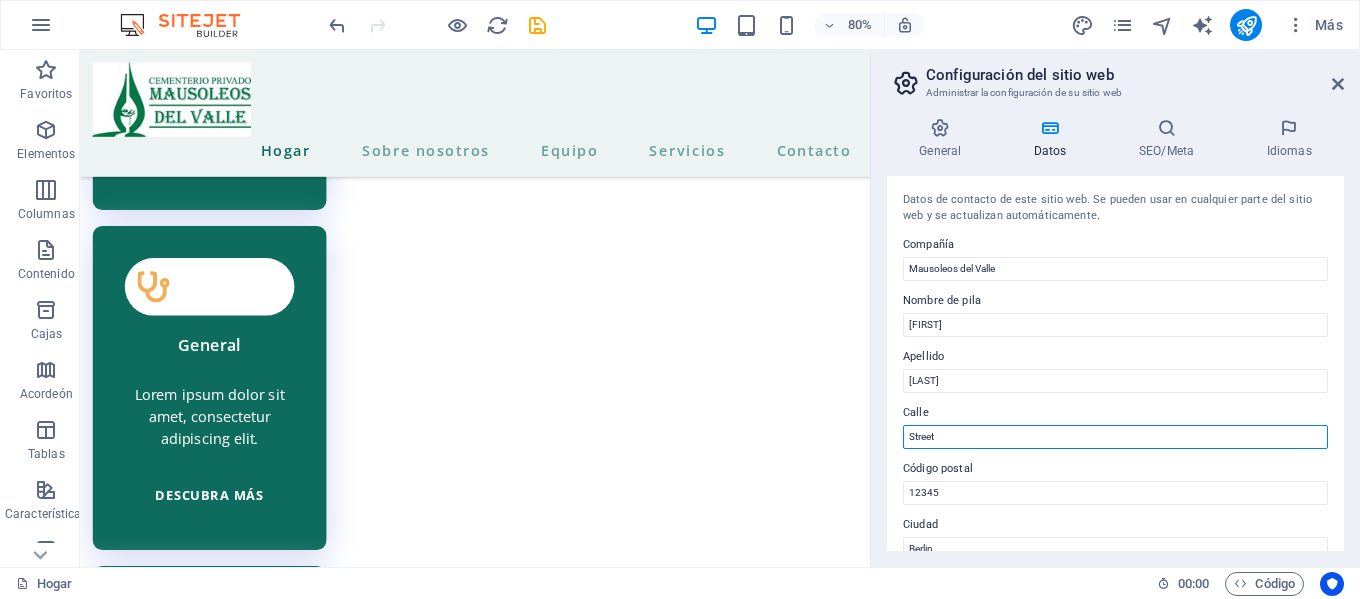 click on "Street" at bounding box center (1115, 437) 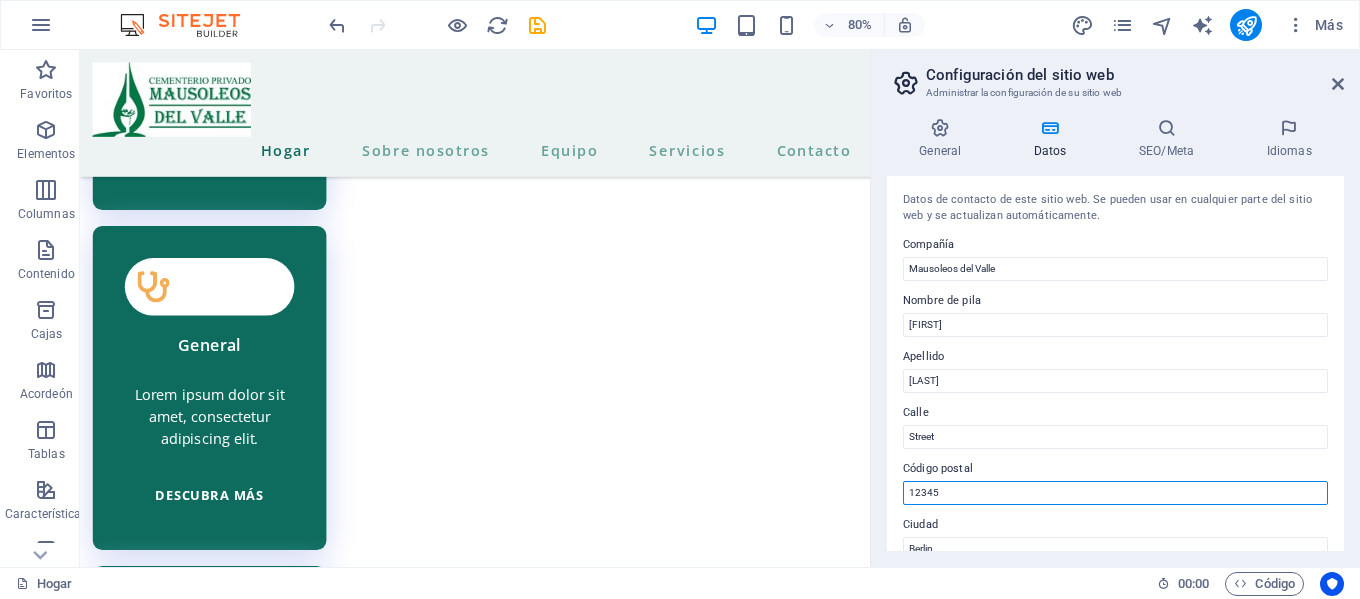 drag, startPoint x: 939, startPoint y: 491, endPoint x: 907, endPoint y: 487, distance: 32.24903 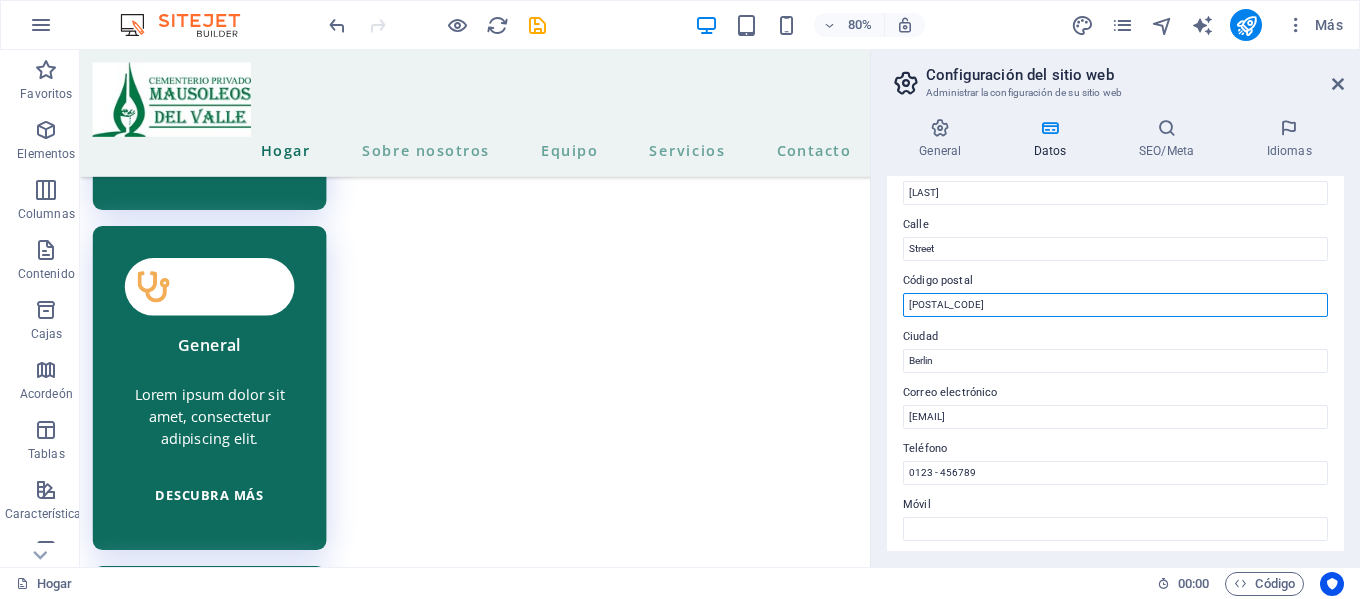 scroll, scrollTop: 200, scrollLeft: 0, axis: vertical 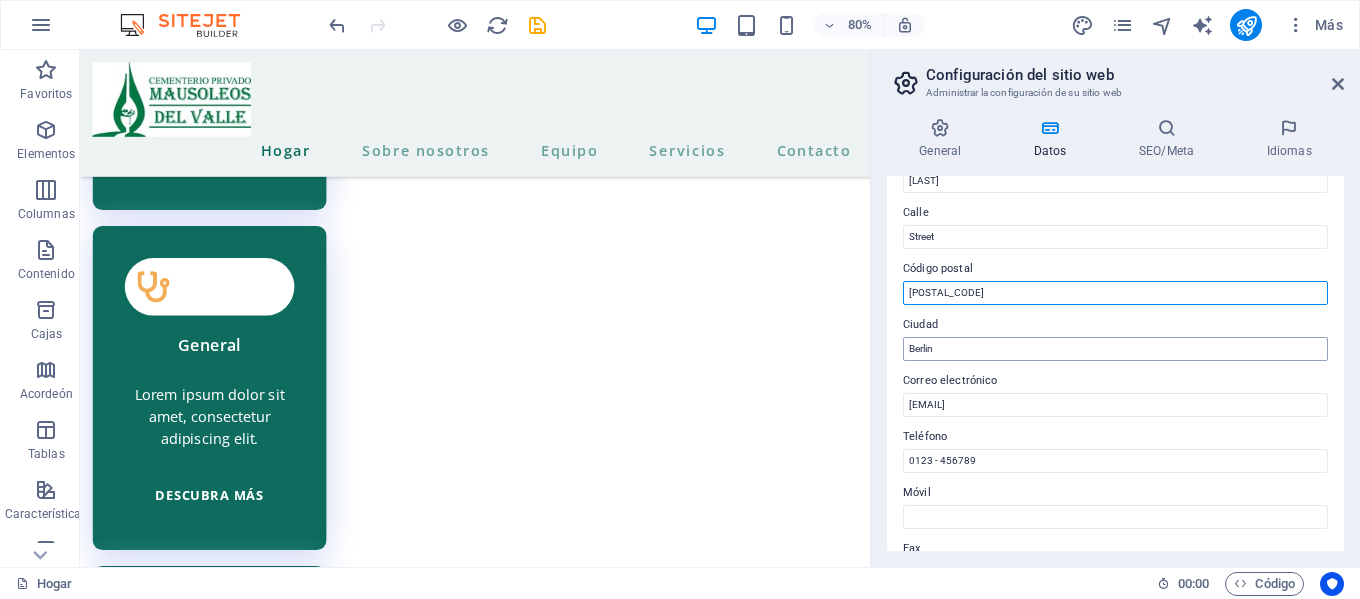 type on "54720" 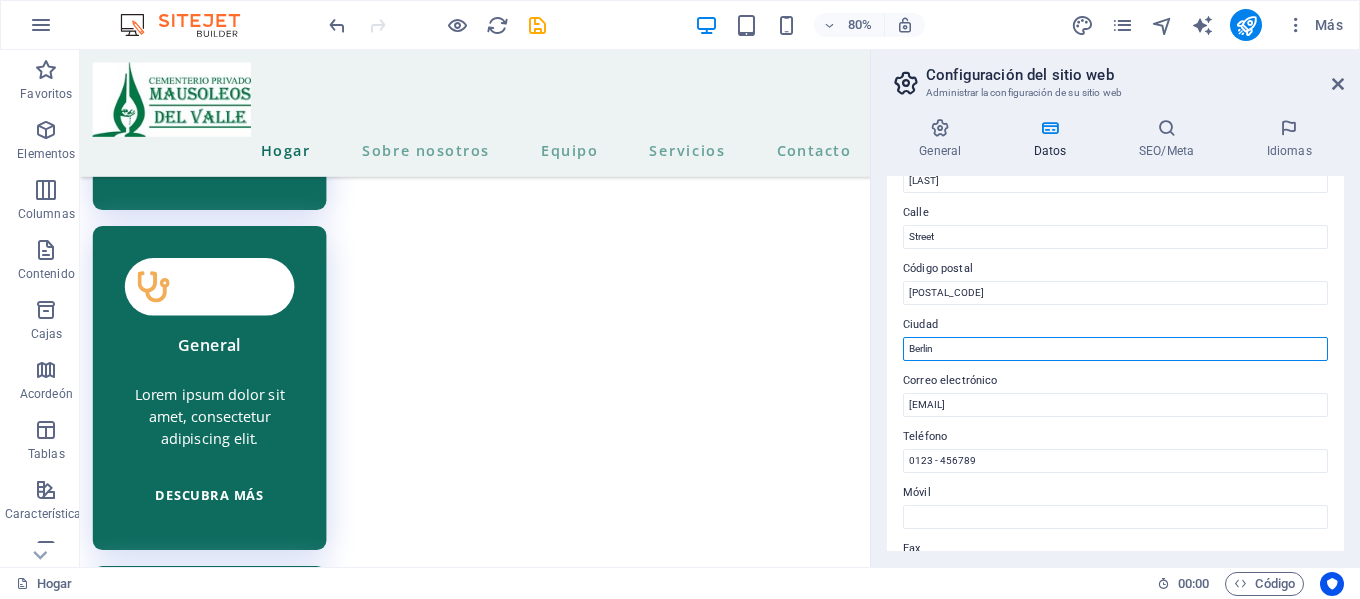 drag, startPoint x: 965, startPoint y: 352, endPoint x: 911, endPoint y: 344, distance: 54.589375 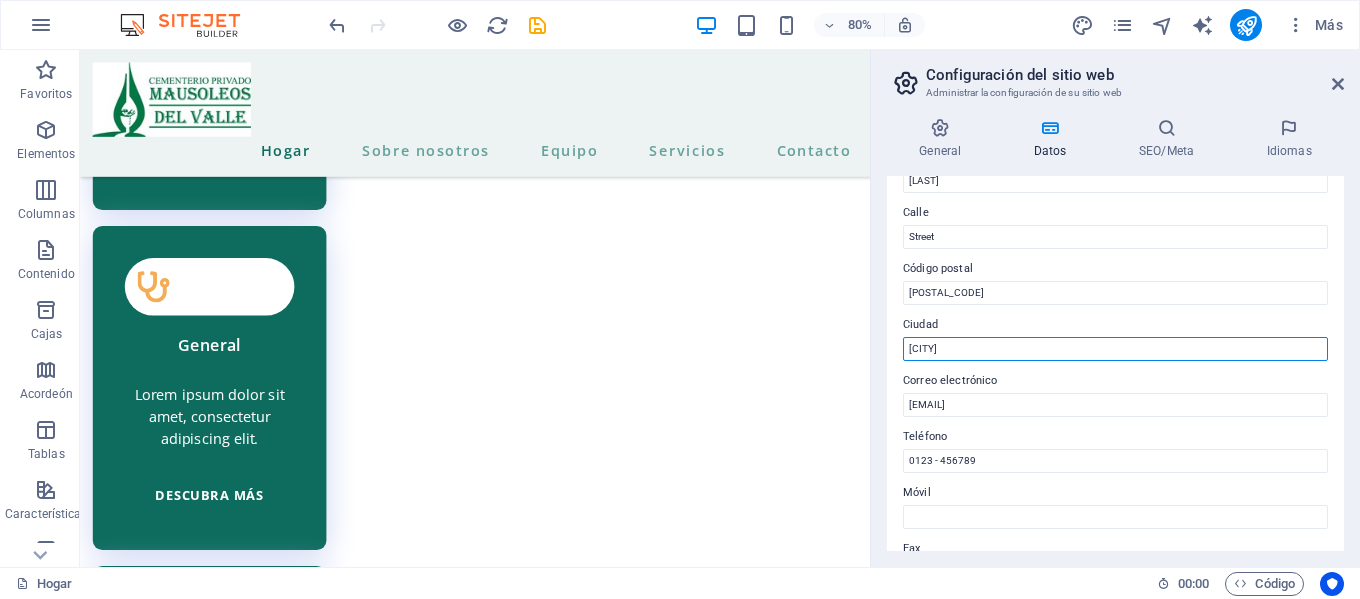 scroll, scrollTop: 100, scrollLeft: 0, axis: vertical 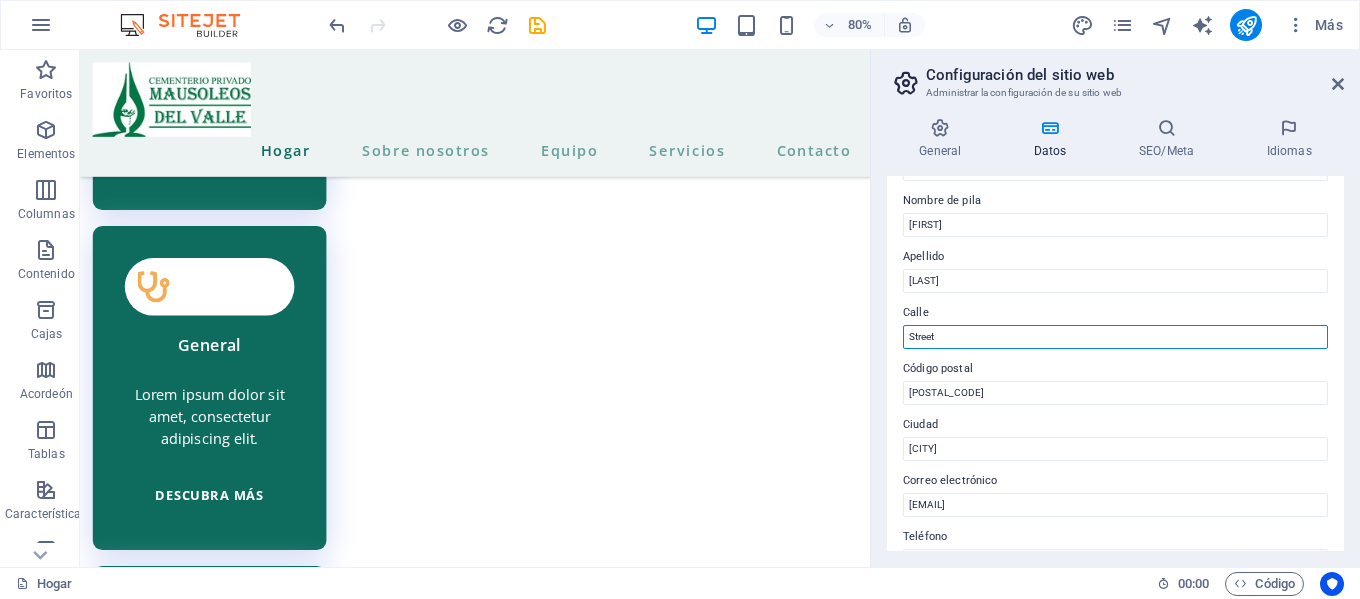 drag, startPoint x: 950, startPoint y: 341, endPoint x: 911, endPoint y: 339, distance: 39.051247 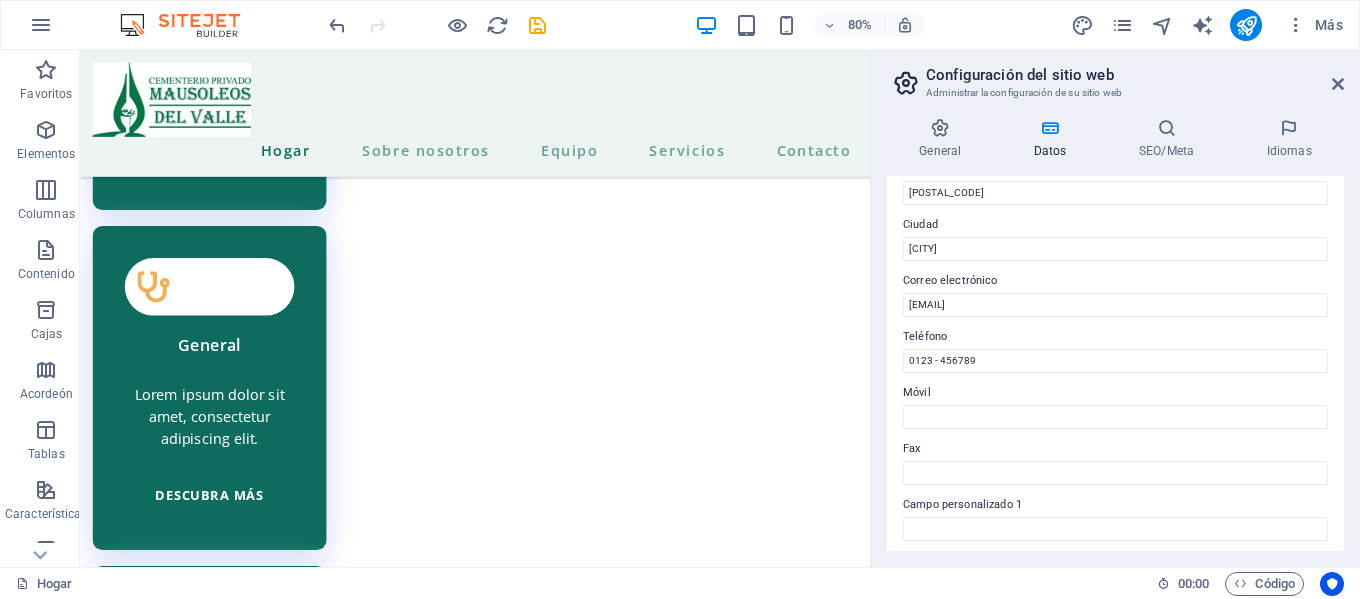 scroll, scrollTop: 200, scrollLeft: 0, axis: vertical 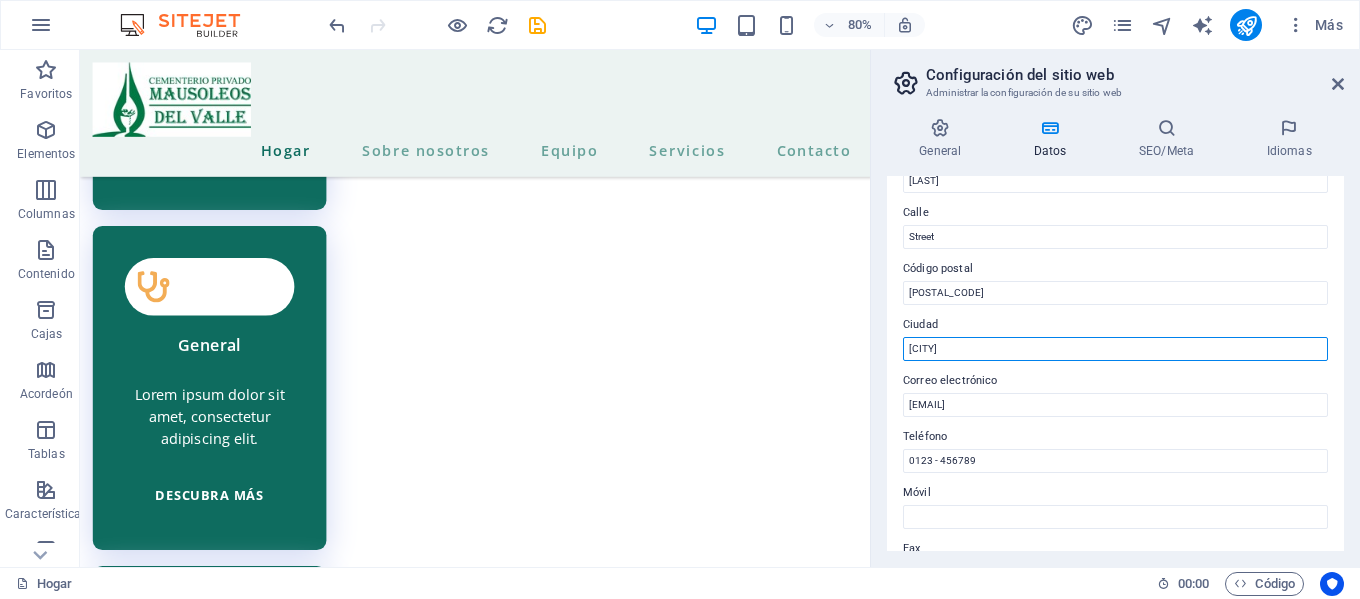 click on "Cuautitlán Izcalli" at bounding box center [1115, 349] 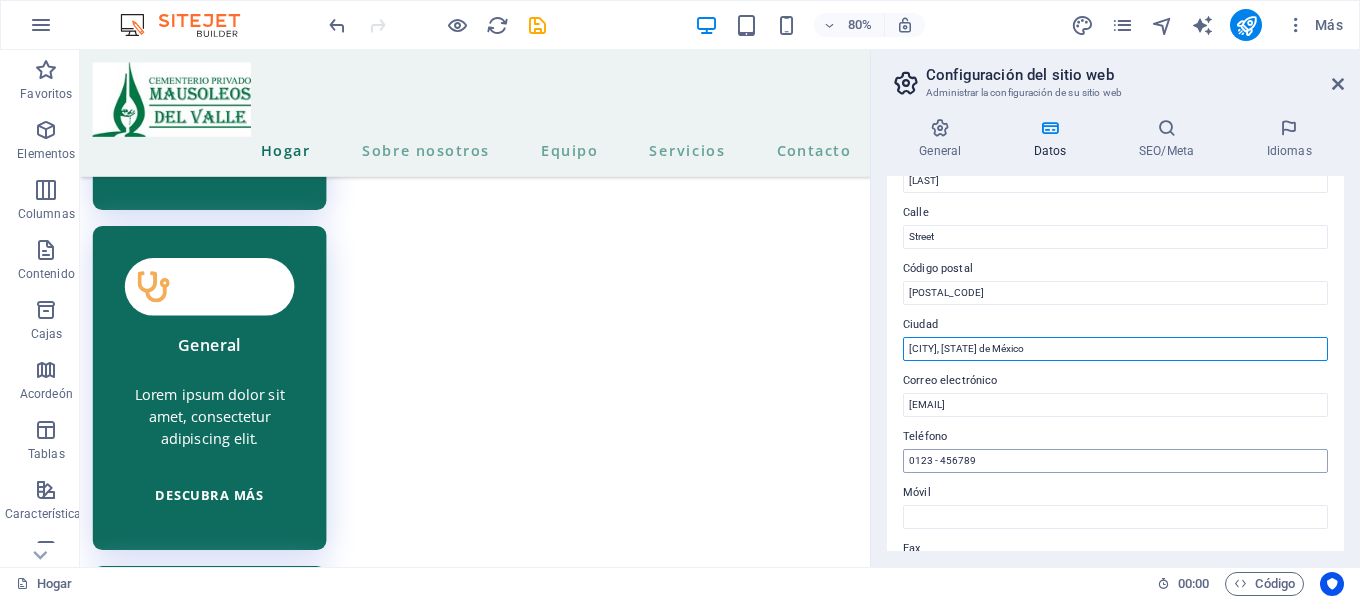 type on "Cuautitlán Izcalli, Estado de México" 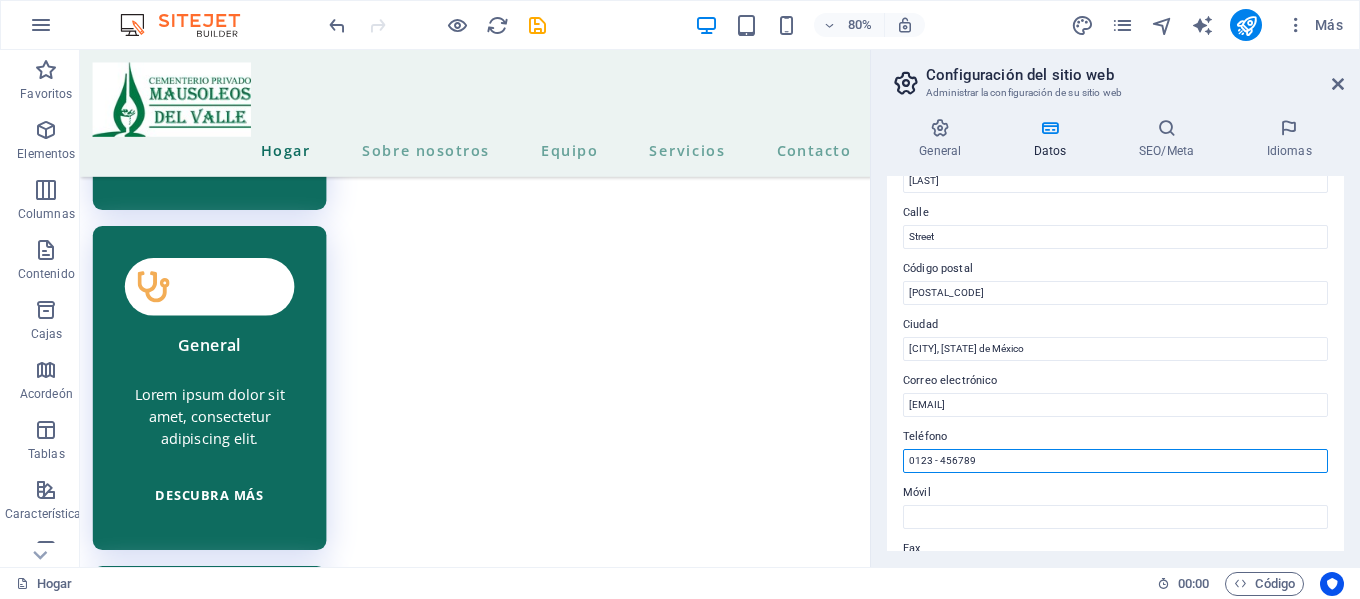 click on "0123 - 456789" at bounding box center [1115, 461] 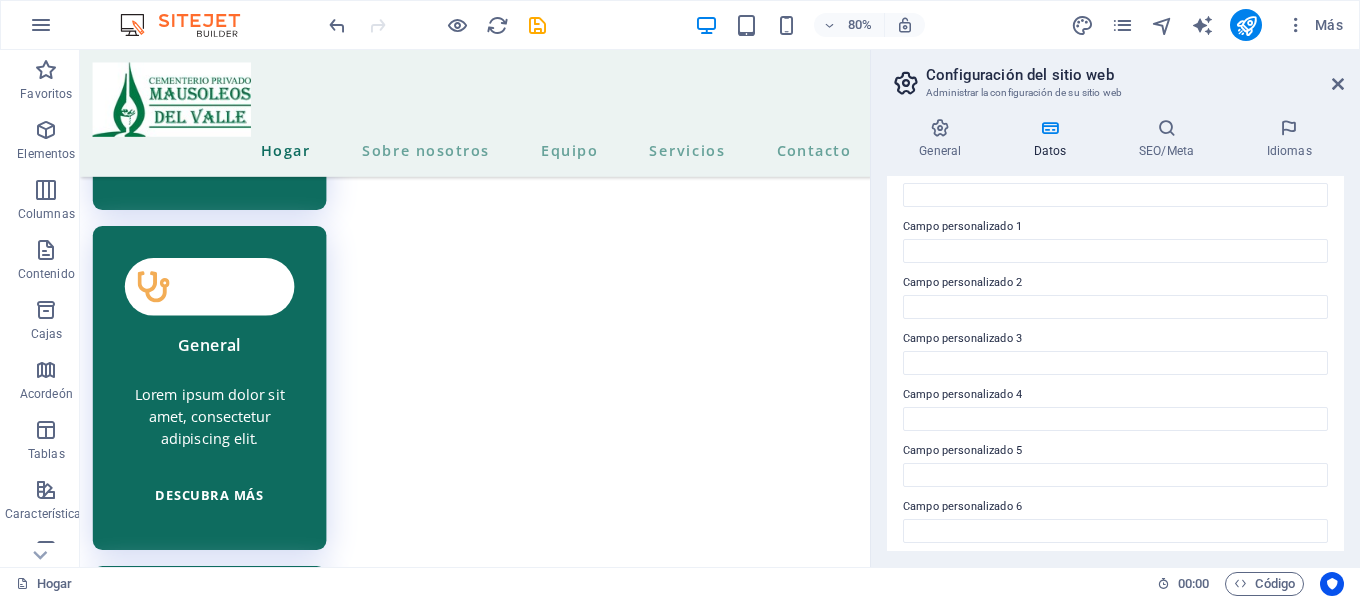 scroll, scrollTop: 586, scrollLeft: 0, axis: vertical 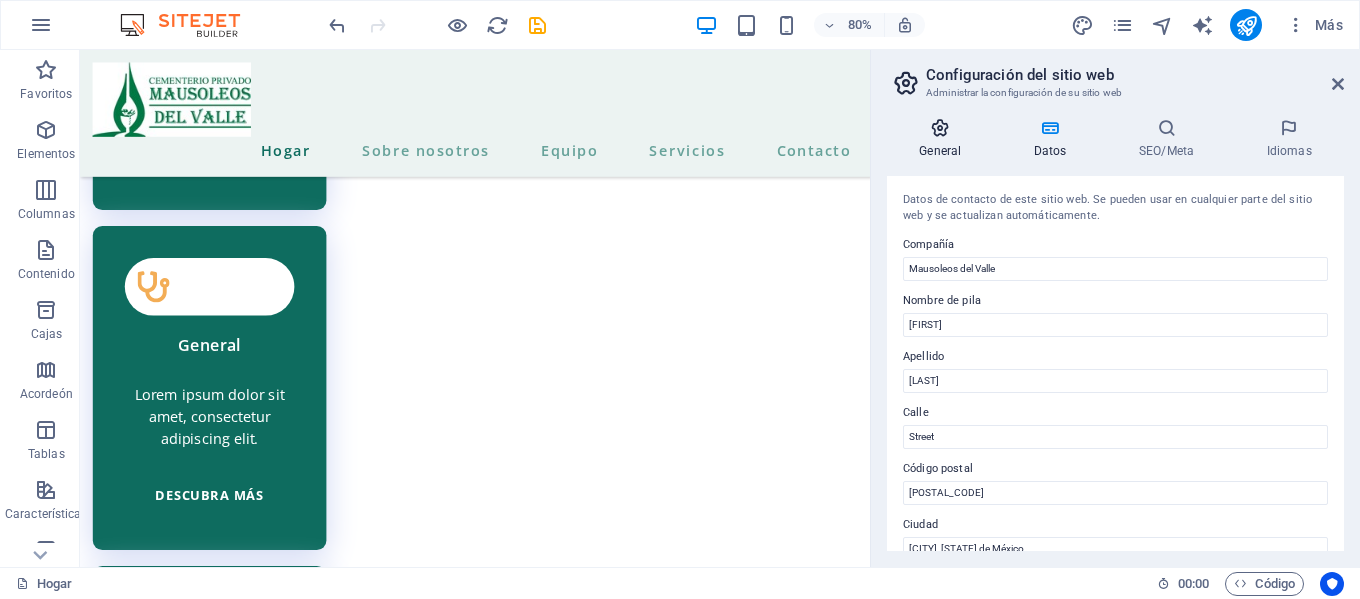 click on "General" at bounding box center (944, 139) 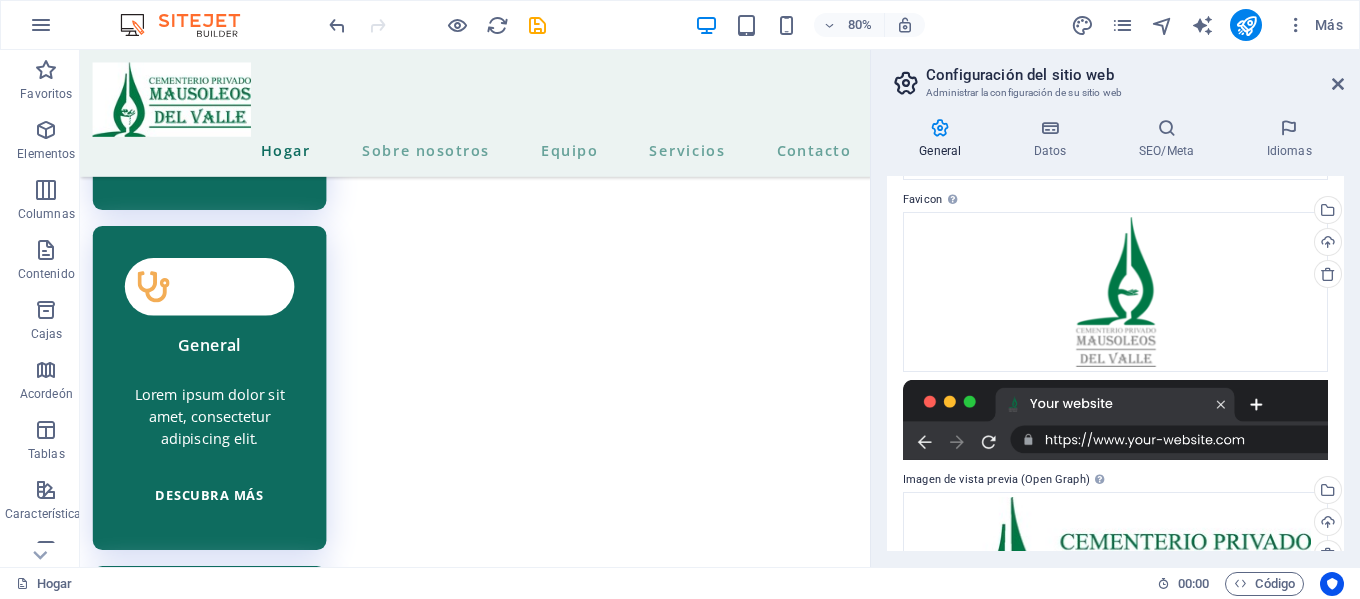 scroll, scrollTop: 0, scrollLeft: 0, axis: both 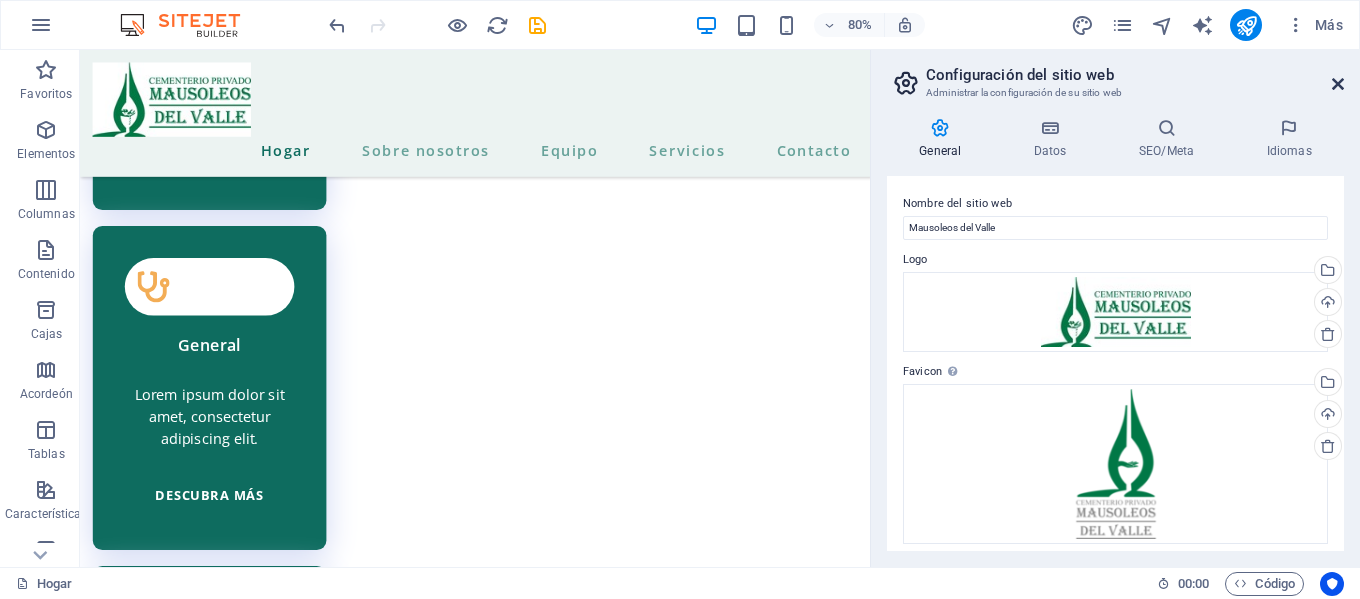 click at bounding box center [1338, 84] 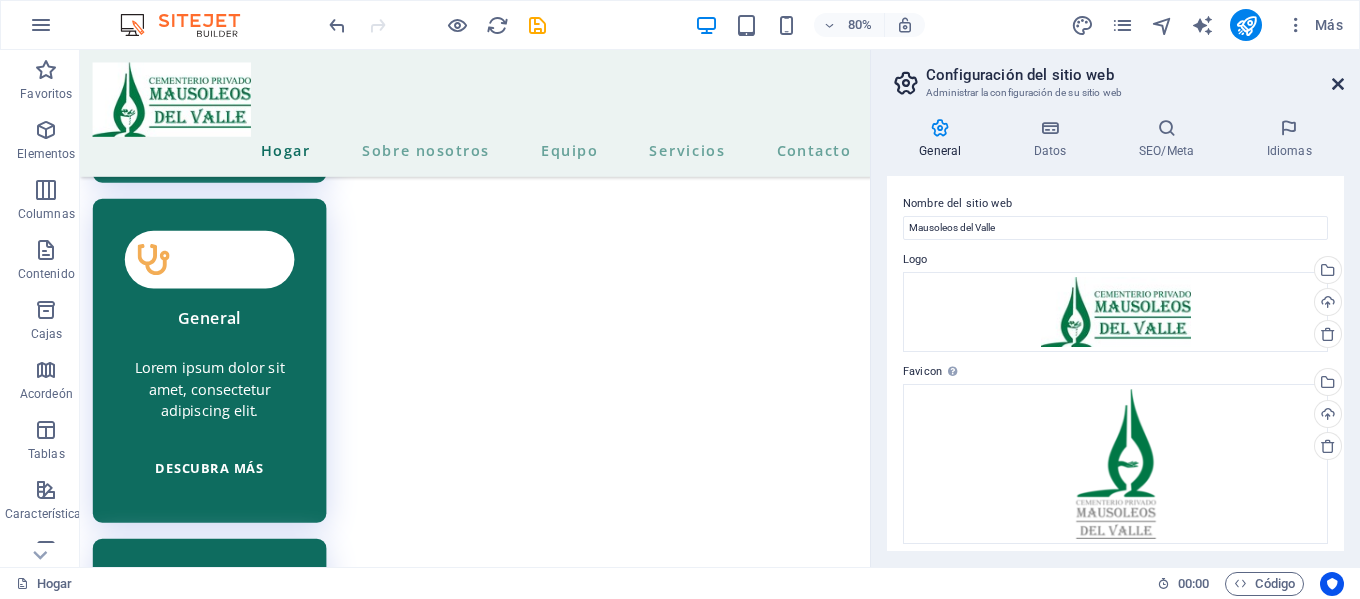 scroll, scrollTop: 5554, scrollLeft: 0, axis: vertical 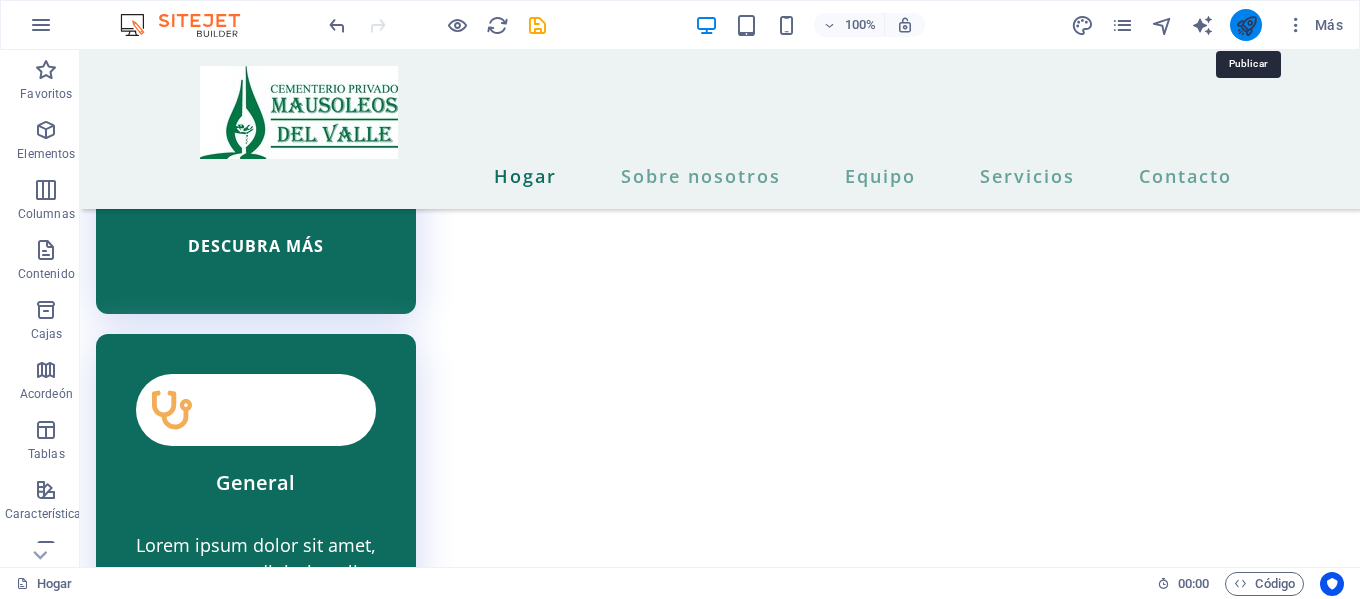 click at bounding box center [1246, 25] 